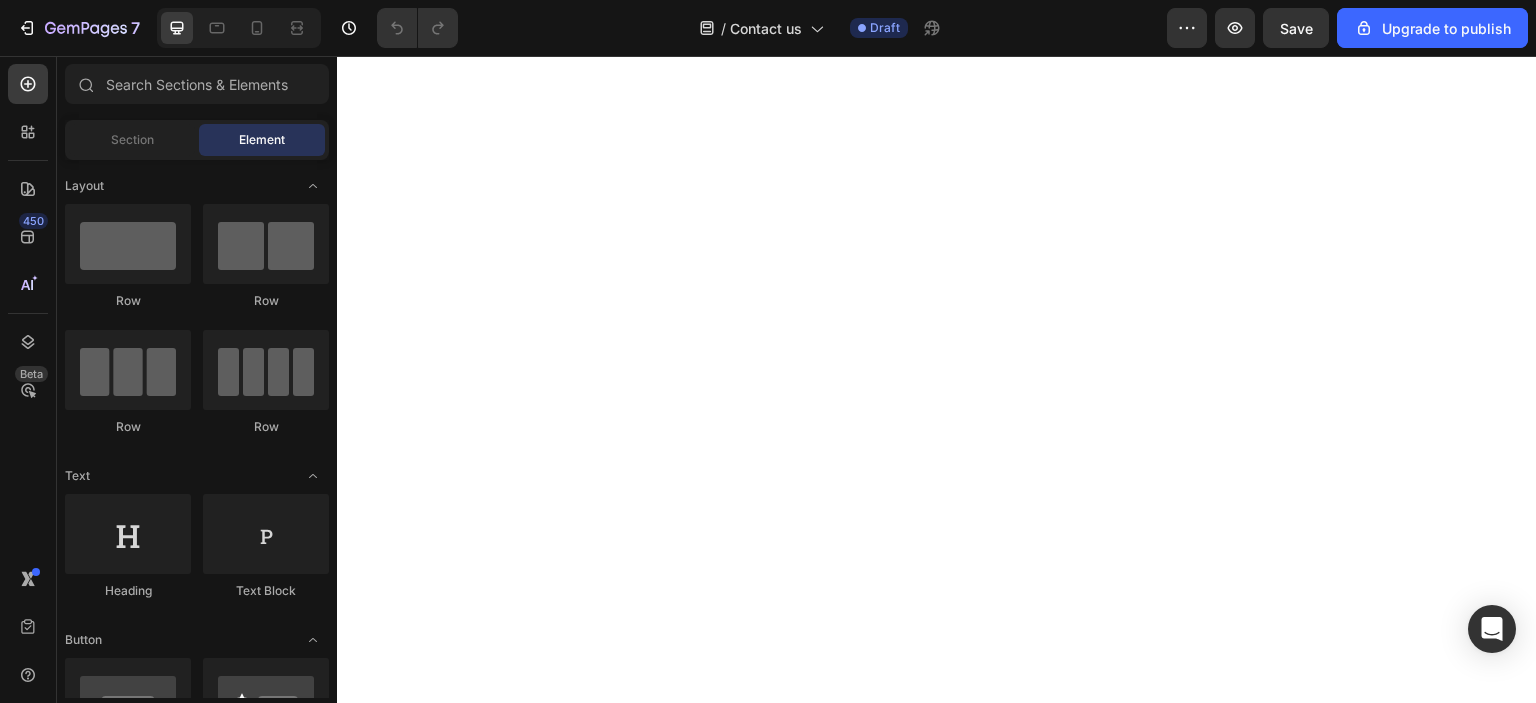 scroll, scrollTop: 0, scrollLeft: 0, axis: both 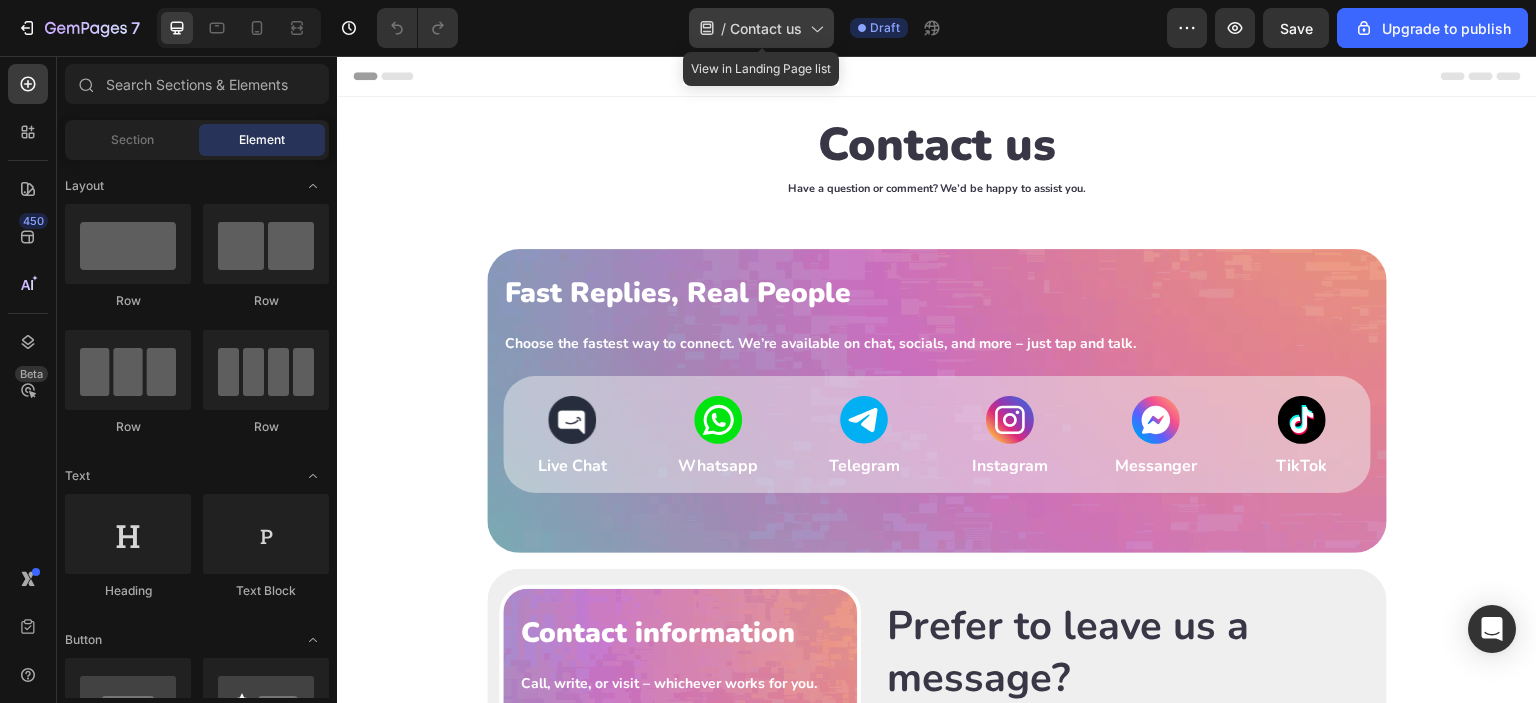 click on "Contact us" at bounding box center (766, 28) 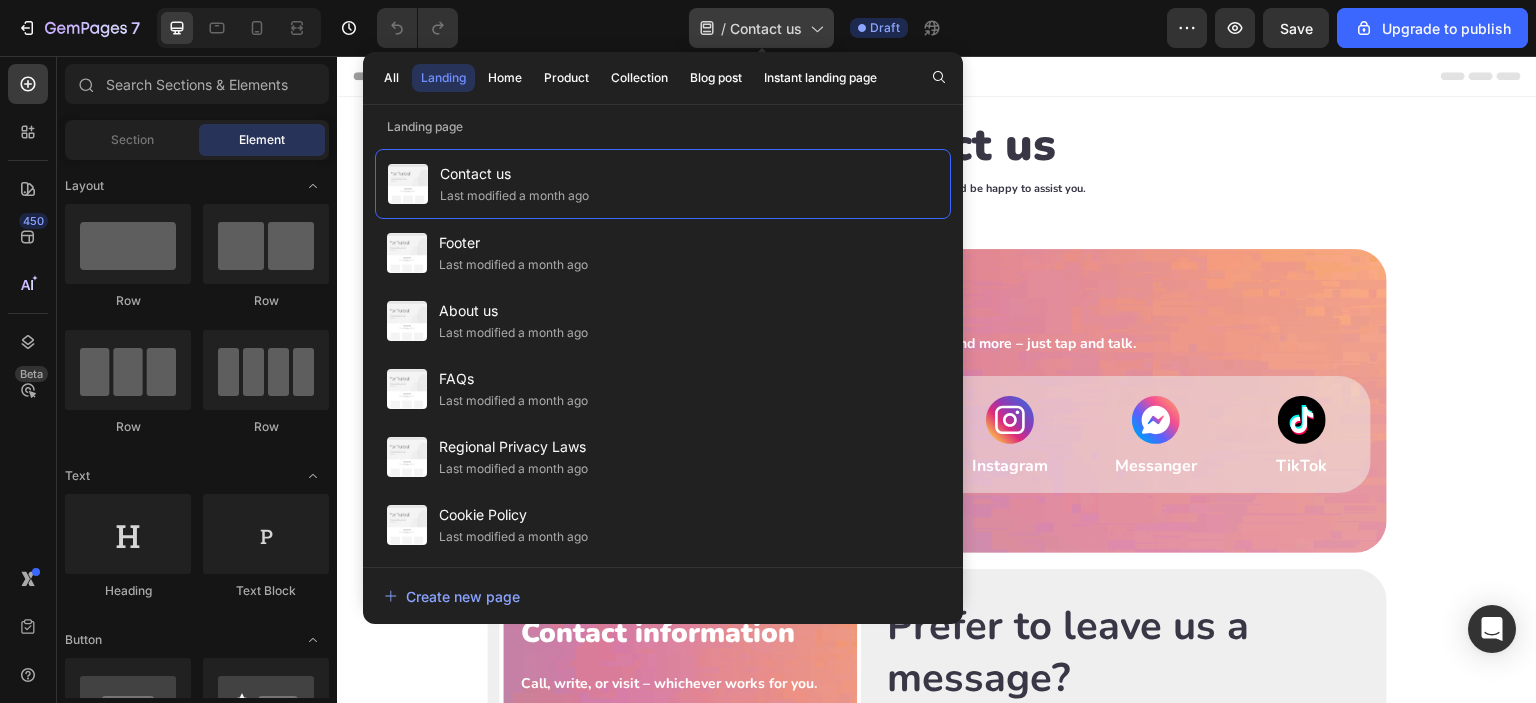 click on "Contact us" at bounding box center [766, 28] 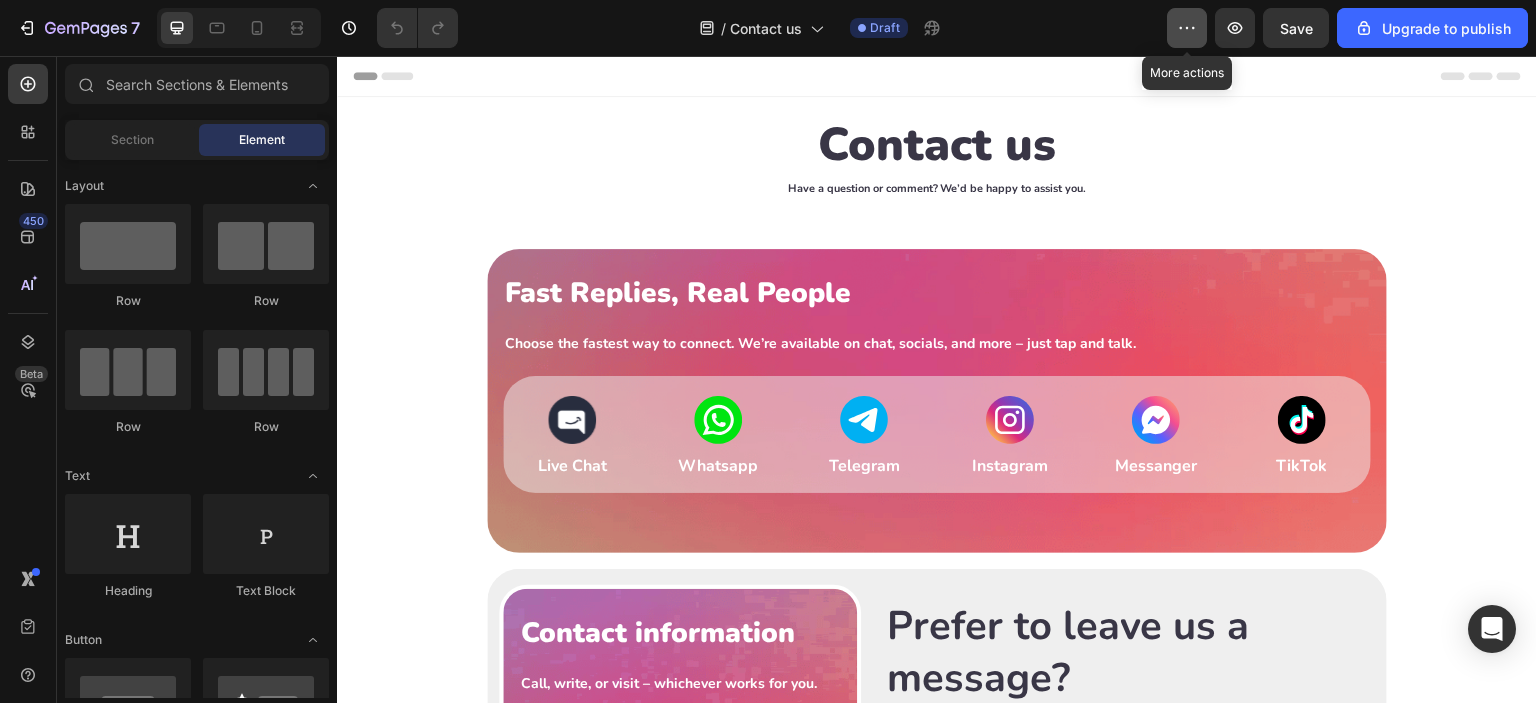 click 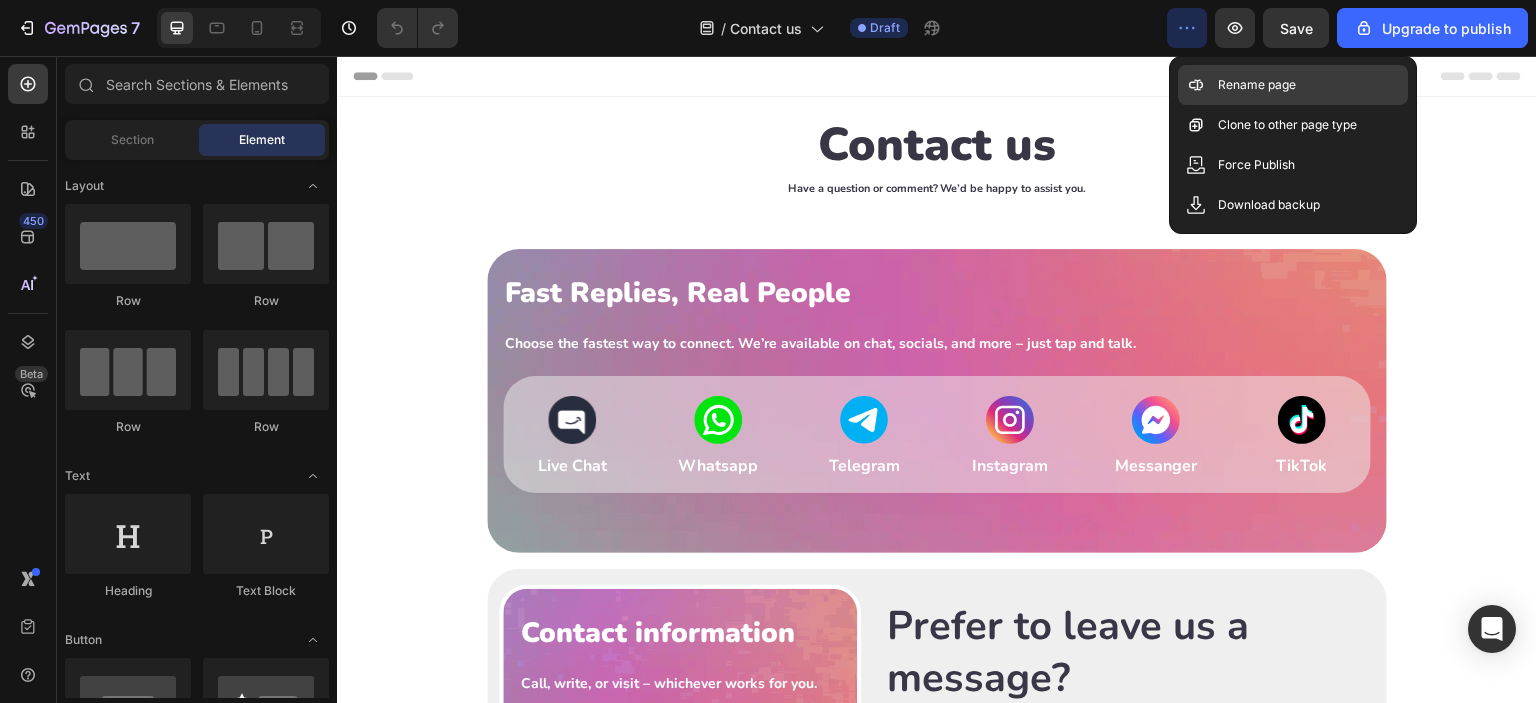 click on "Rename page" at bounding box center (1257, 85) 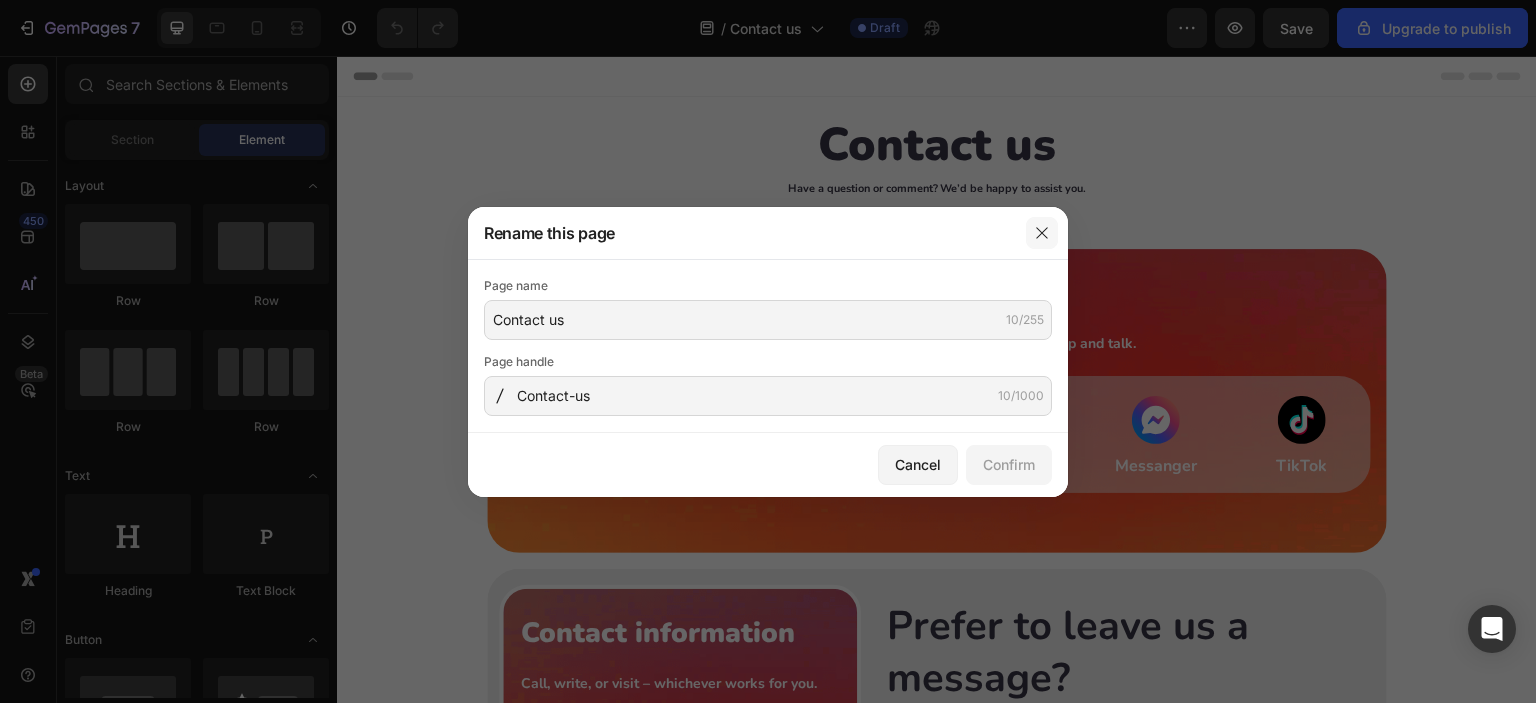 click 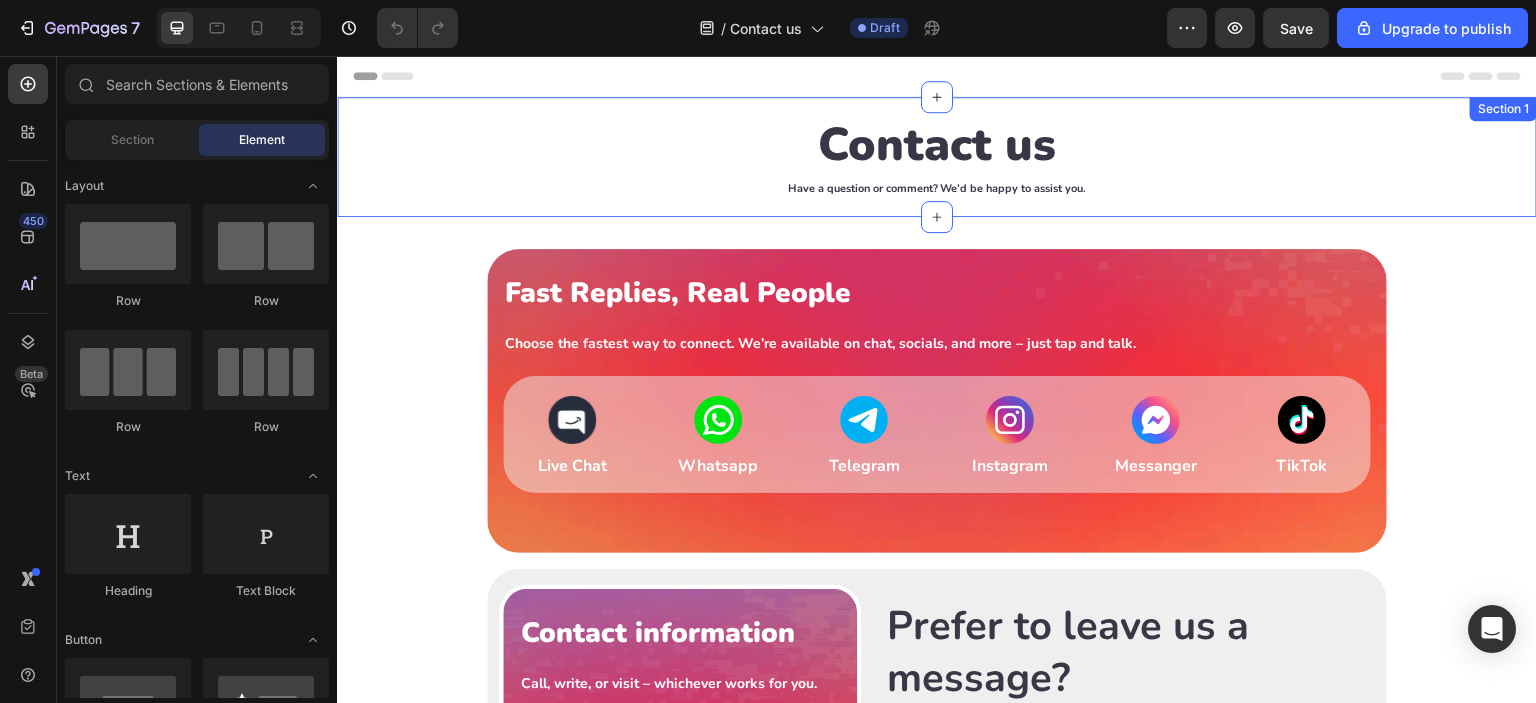 click on "Contact us Heading Have a question or comment? We’d be happy to assist you. Text Block Section 1" at bounding box center [937, 157] 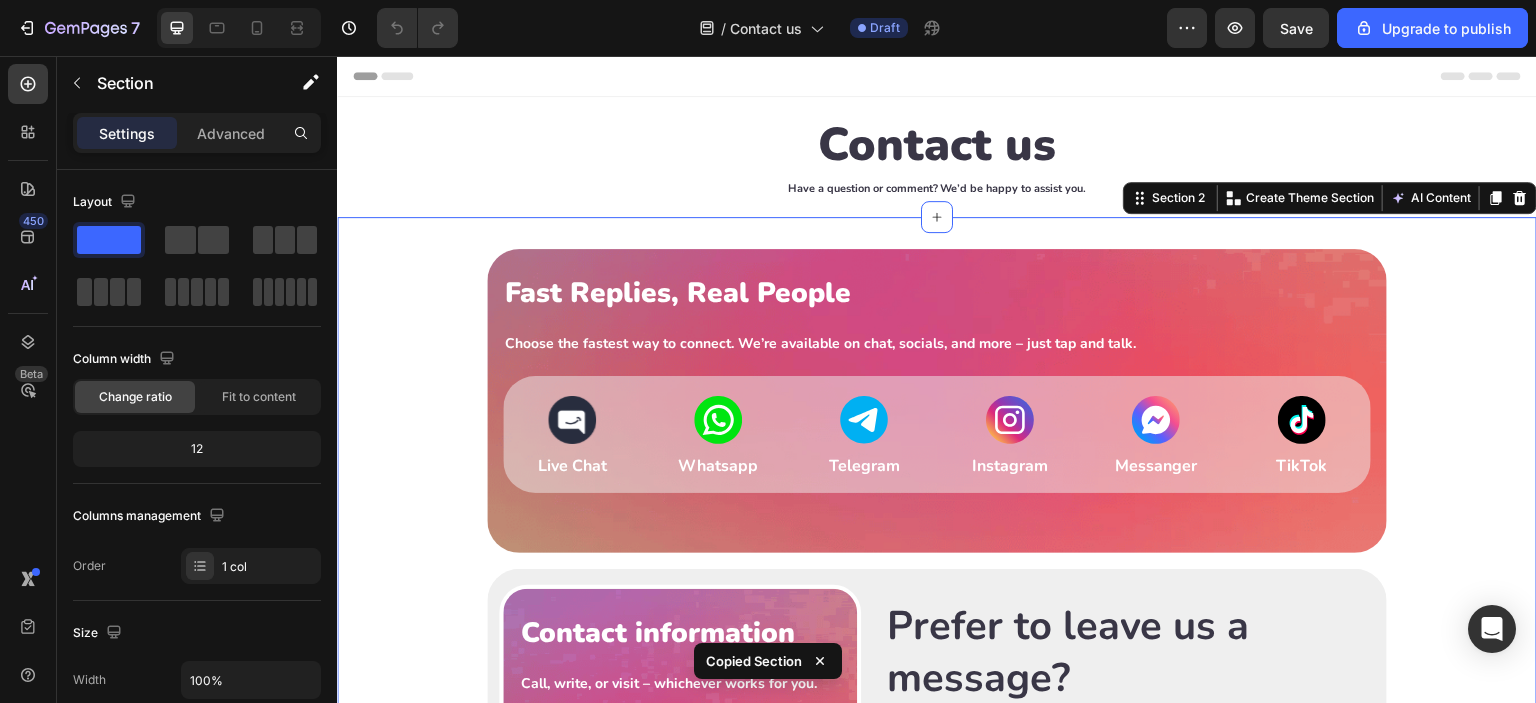 click on "Fast Replies, Real People Heading Choose the fastest way to connect. We’re available on chat, socials, and more – just tap and talk. Text Block
Button Live Chat Text Block Live Chat Text Block
Button Whatsapp Text Block Whatsapp Text Block
Button Telegram Text Block Telegram Text Block
Button Instagram Text Block Instagram Text Block
Button Messanger Text Block Messanger Text Block
Button TikTok Text Block TikTok Text Block Row
Button Email Text Block Row Row Row Contact information Heading Call, write, or visit – whichever works for you. We're always happy to connect! Text Block
[PHONE] Button
[EMAIL] Button
Button [NUMBER] [STREET], [NUMBER]/[NUMBER] [BUSINESS_CENTER], [CITY], [COUNTRY] Text Block Row
Button [COMPANY_NAME] ([NUMBER]-[NUMBER] [STREET], [NUMBER]/[NUMBER] [BUSINESS_CENTER], [CITY], [COUNTRY])" at bounding box center [937, 673] 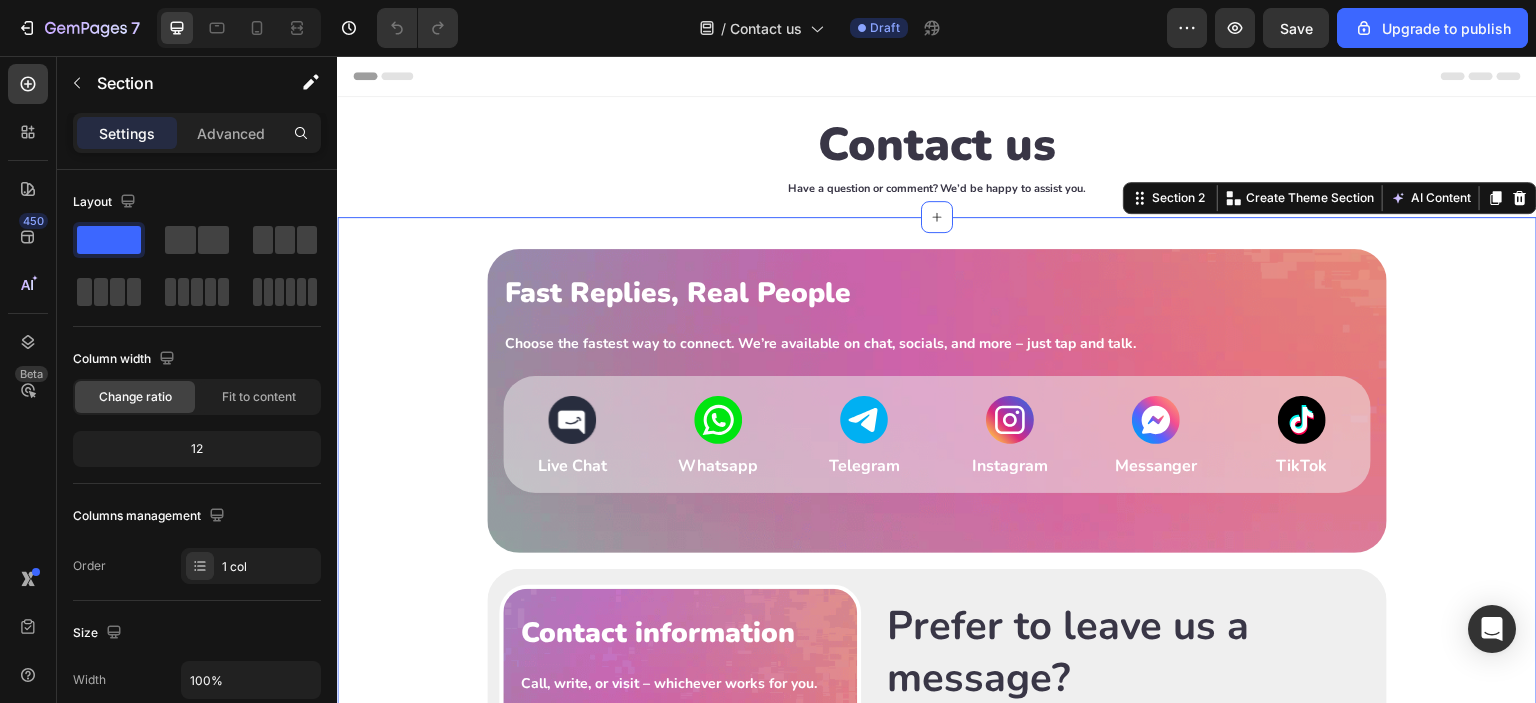 click on "Fast Replies, Real People Heading Choose the fastest way to connect. We’re available on chat, socials, and more – just tap and talk. Text Block
Button Live Chat Text Block Live Chat Text Block
Button Whatsapp Text Block Whatsapp Text Block
Button Telegram Text Block Telegram Text Block
Button Instagram Text Block Instagram Text Block
Button Messanger Text Block Messanger Text Block
Button TikTok Text Block TikTok Text Block Row
Button Email Text Block Row Row Row Contact information Heading Call, write, or visit – whichever works for you. We're always happy to connect! Text Block
[PHONE] Button
[EMAIL] Button
Button [NUMBER] [STREET], [NUMBER]/[NUMBER] [BUSINESS_CENTER], [CITY], [COUNTRY] Text Block Row
Button [COMPANY_NAME] ([NUMBER]-[NUMBER] [STREET], [NUMBER]/[NUMBER] [BUSINESS_CENTER], [CITY], [COUNTRY])" at bounding box center [937, 673] 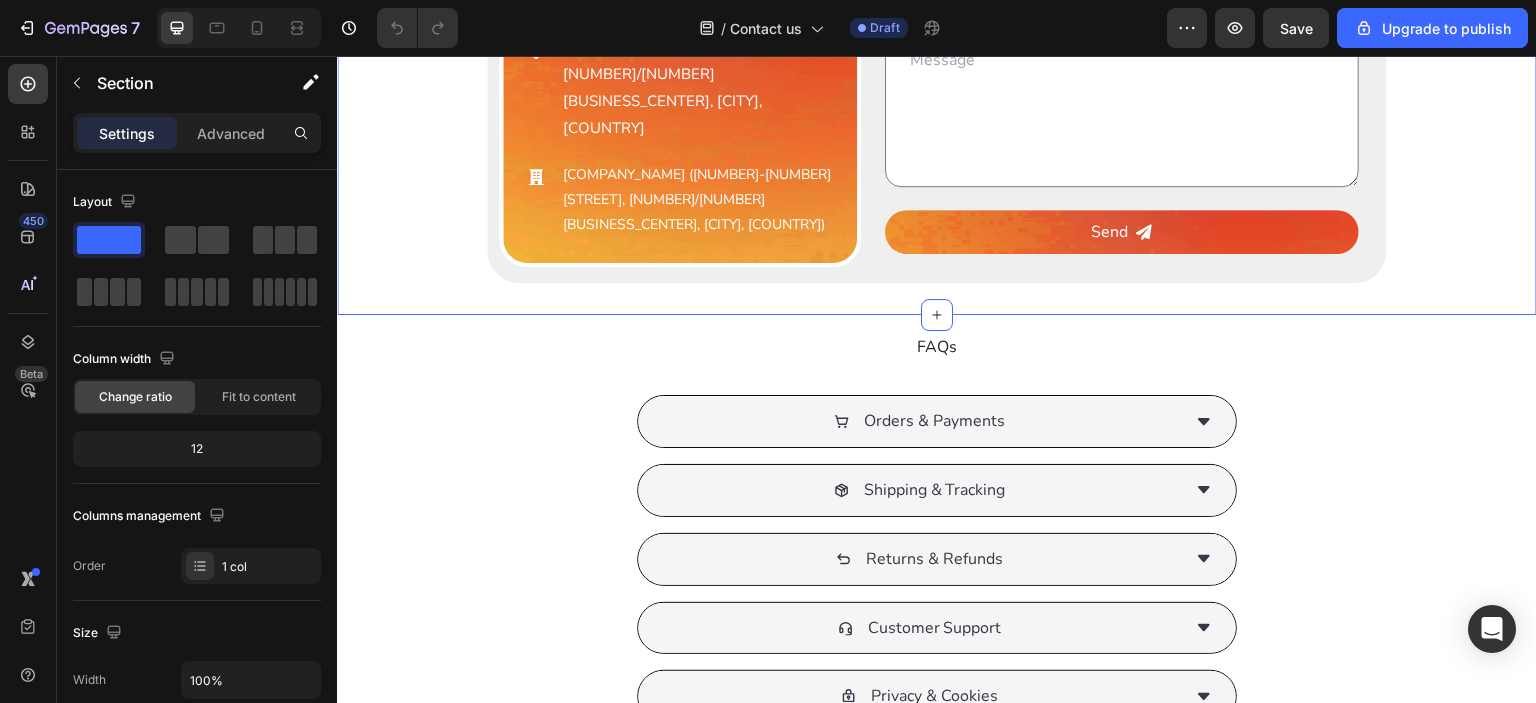 scroll, scrollTop: 833, scrollLeft: 0, axis: vertical 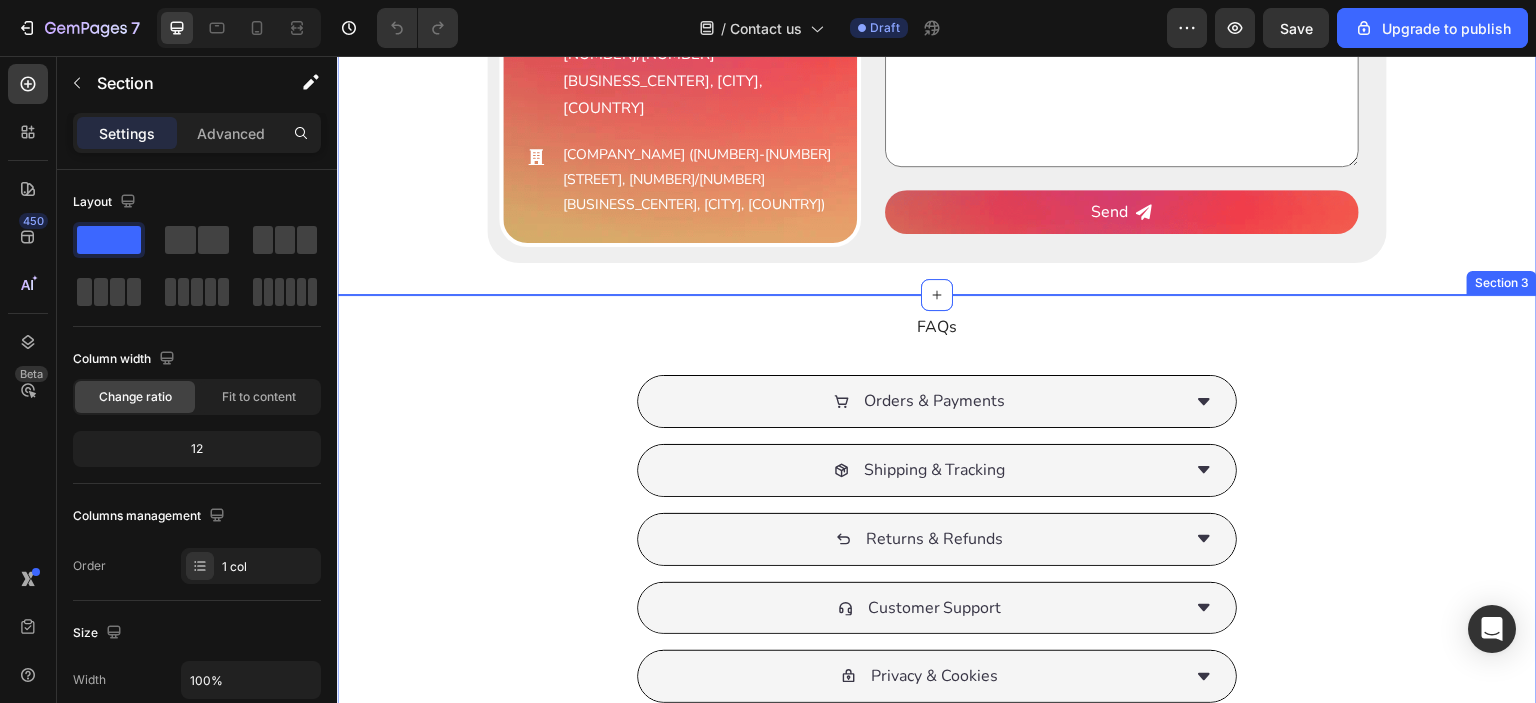 click on "FAQs Heading Row
Orders & Payments
Shipping & Tracking
Returns & Refunds
Customer Support
Privacy & Cookies Accordion" at bounding box center [937, 499] 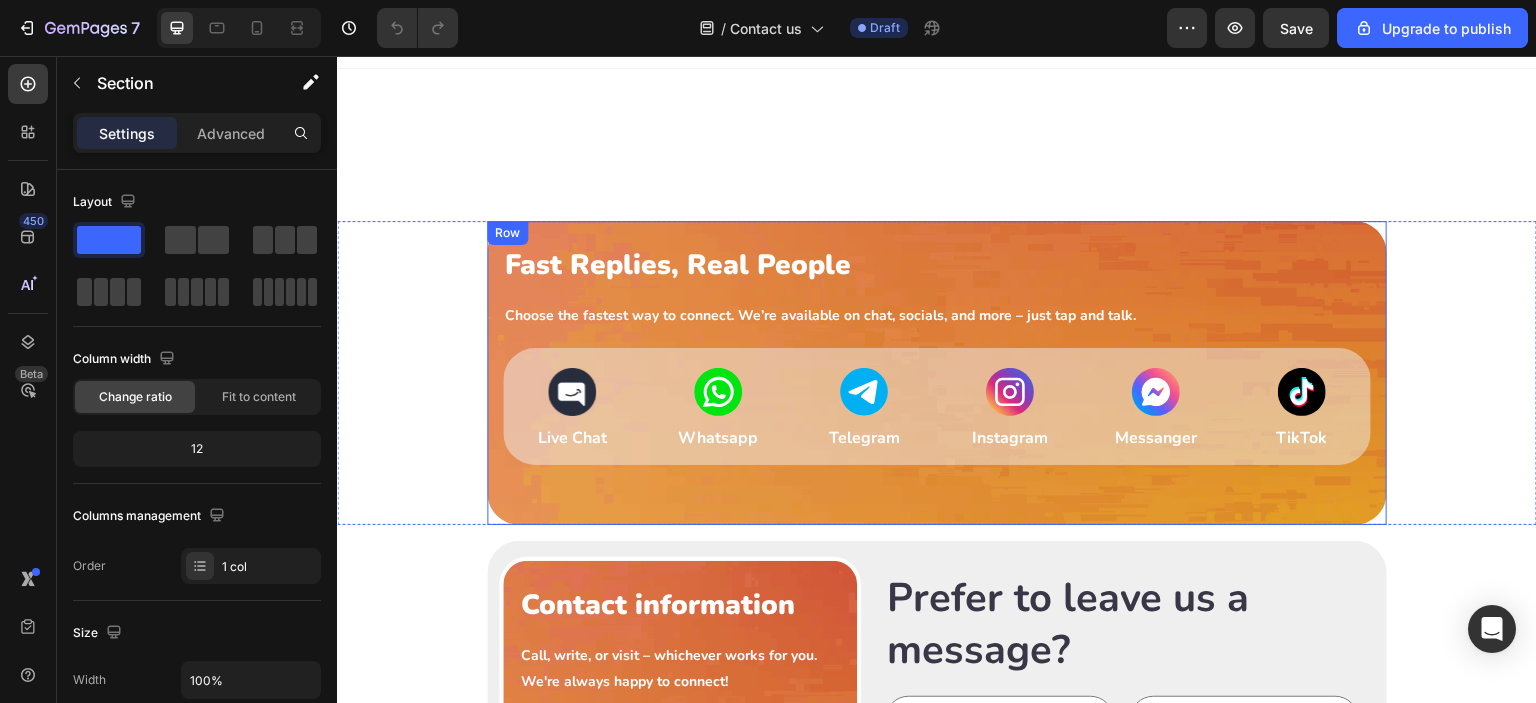 scroll, scrollTop: 0, scrollLeft: 0, axis: both 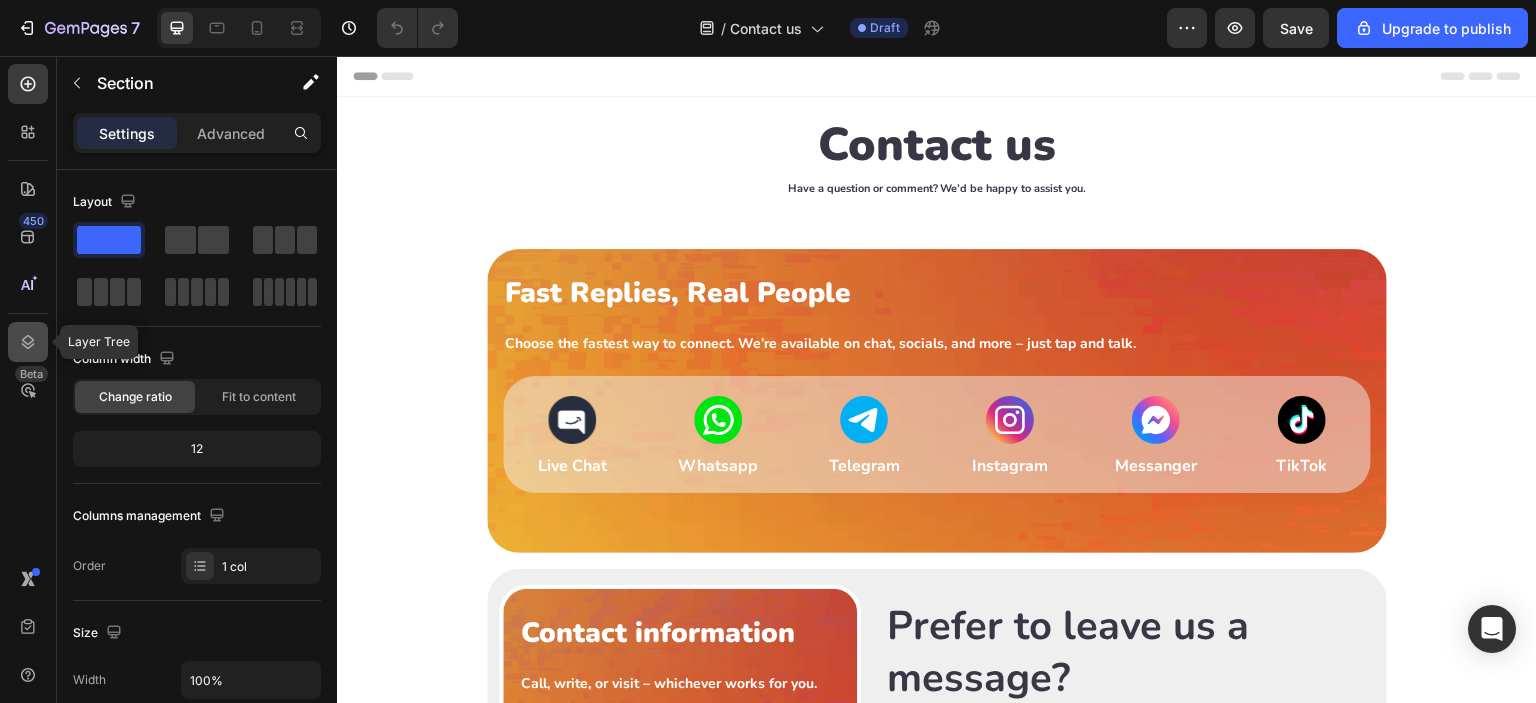 click 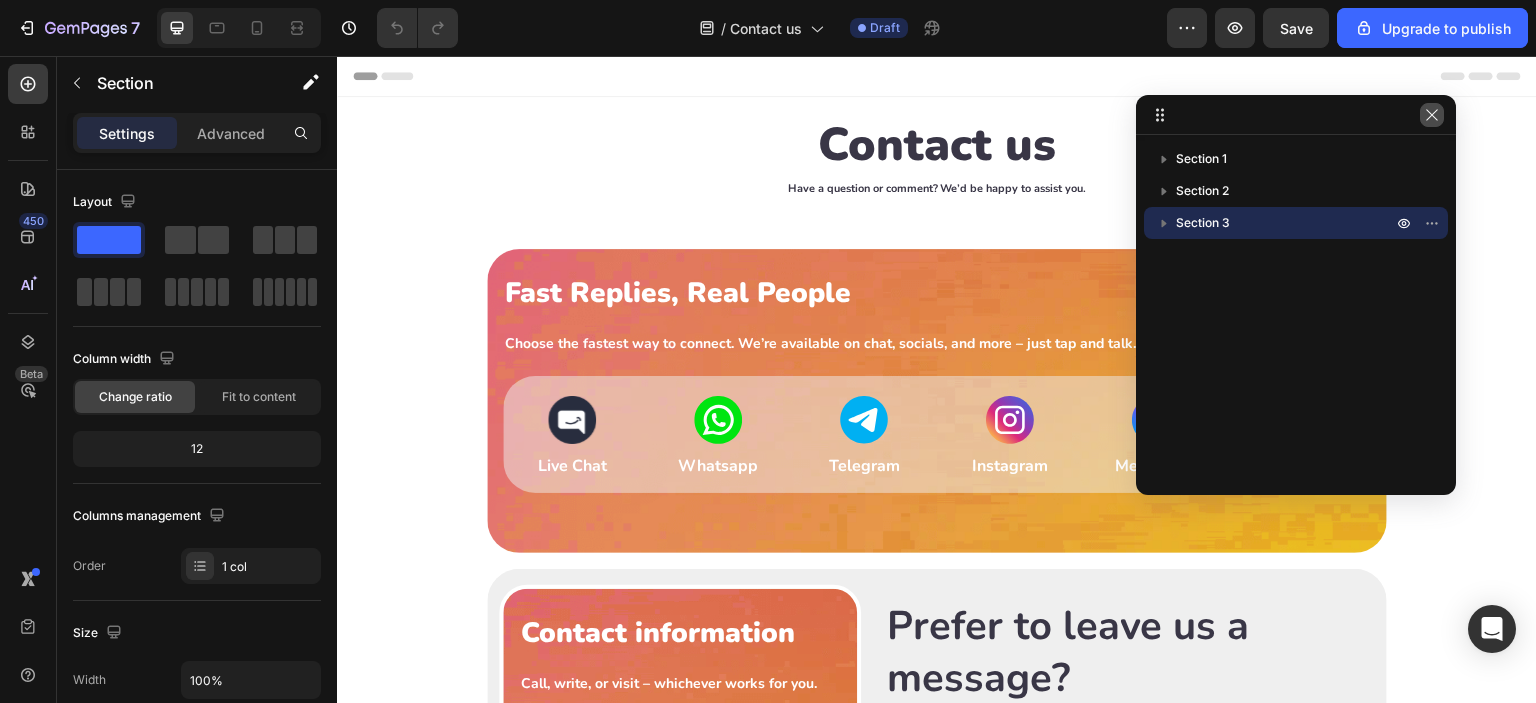 click at bounding box center [1432, 115] 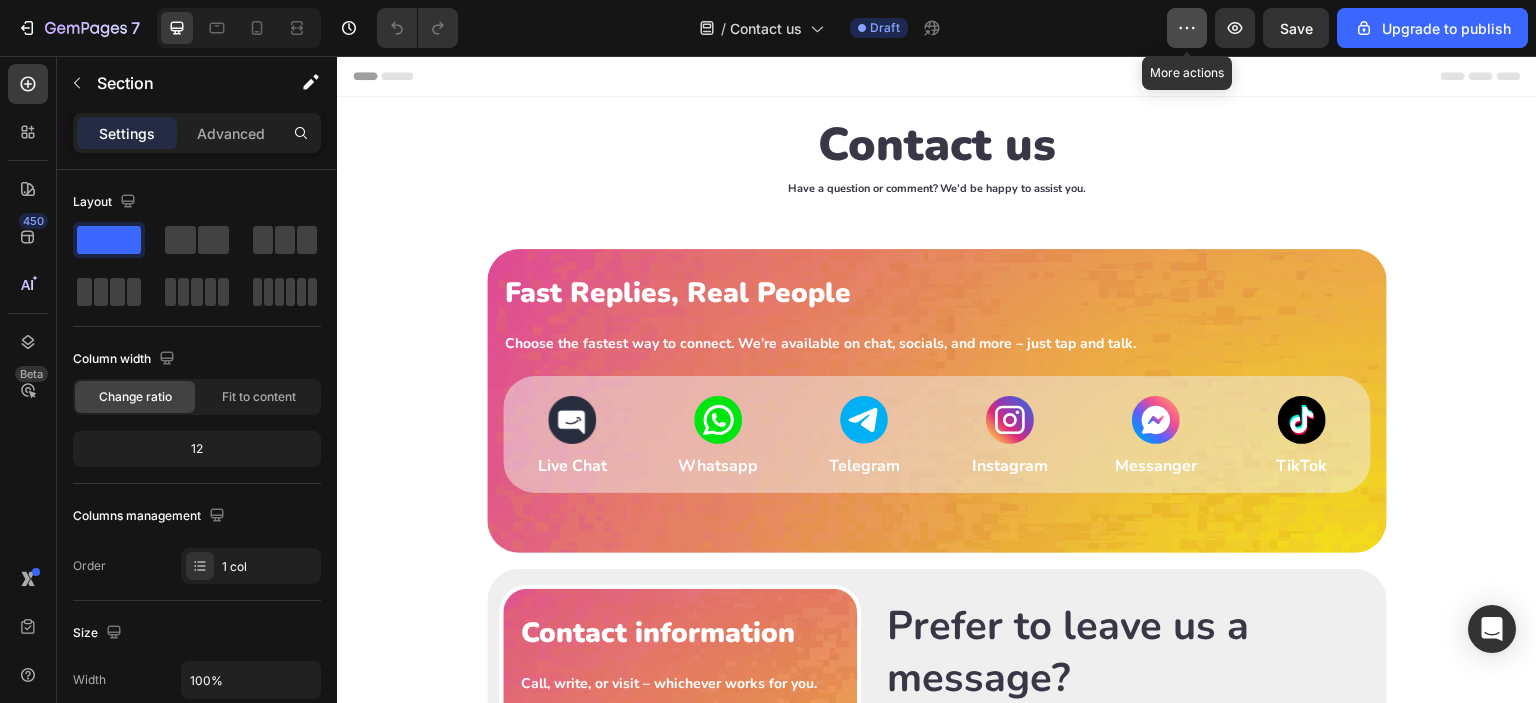 click 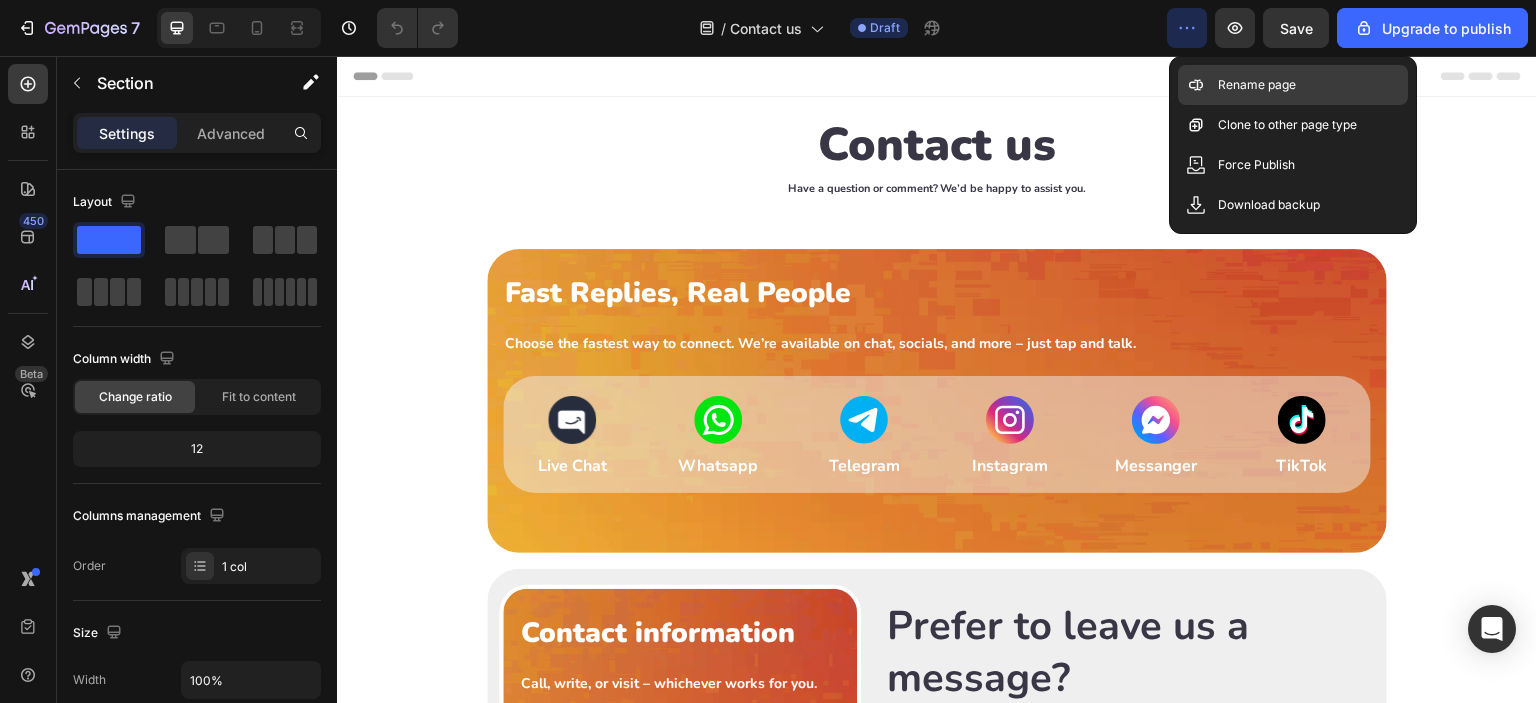 click on "Rename page" at bounding box center [1257, 85] 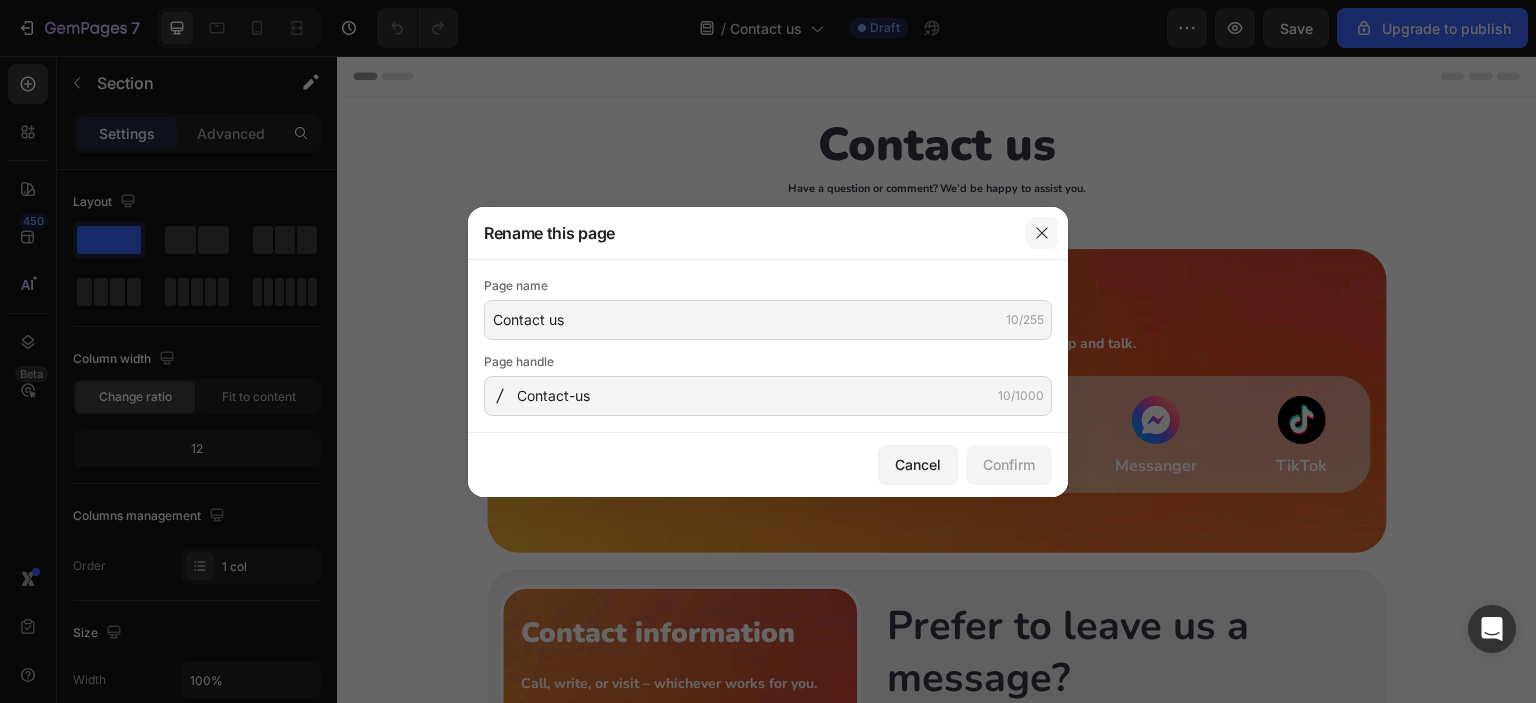 click 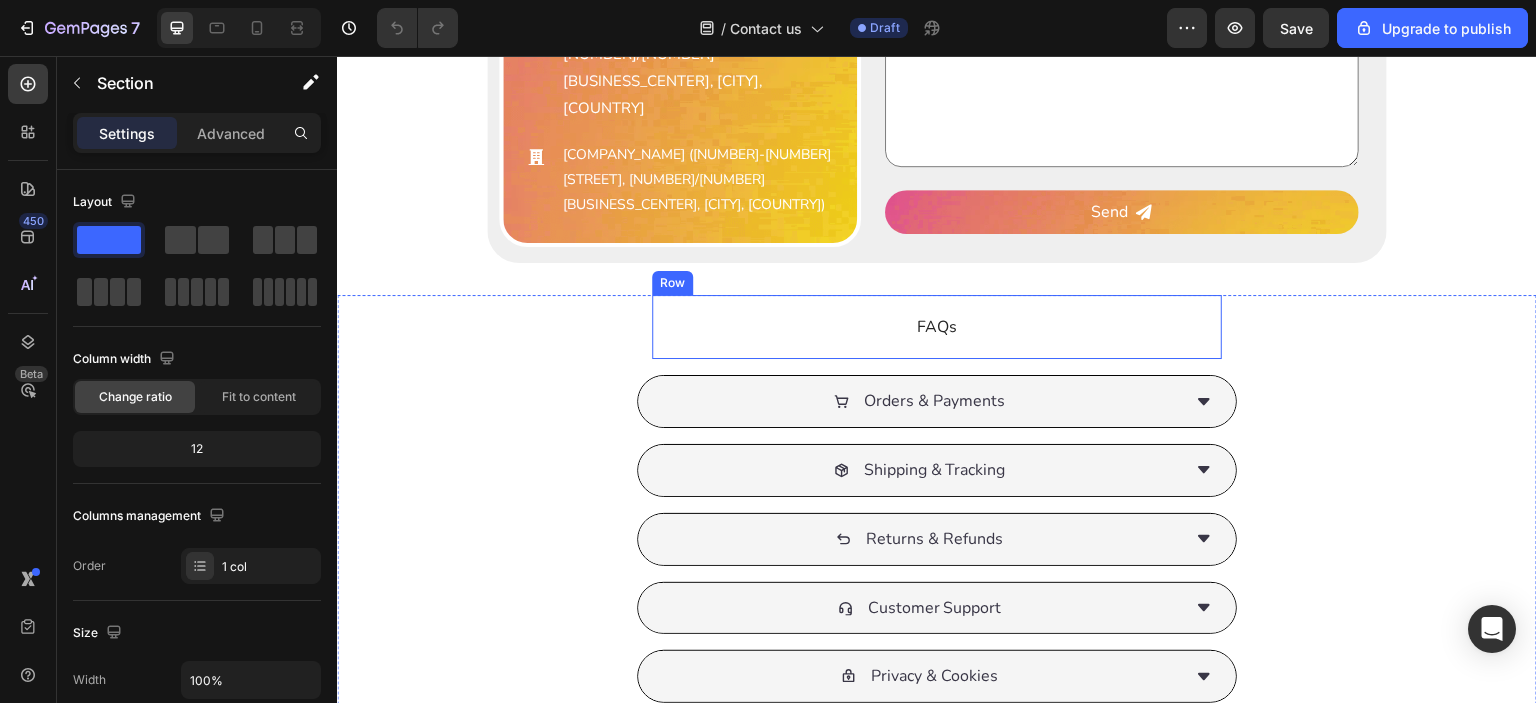 scroll, scrollTop: 1000, scrollLeft: 0, axis: vertical 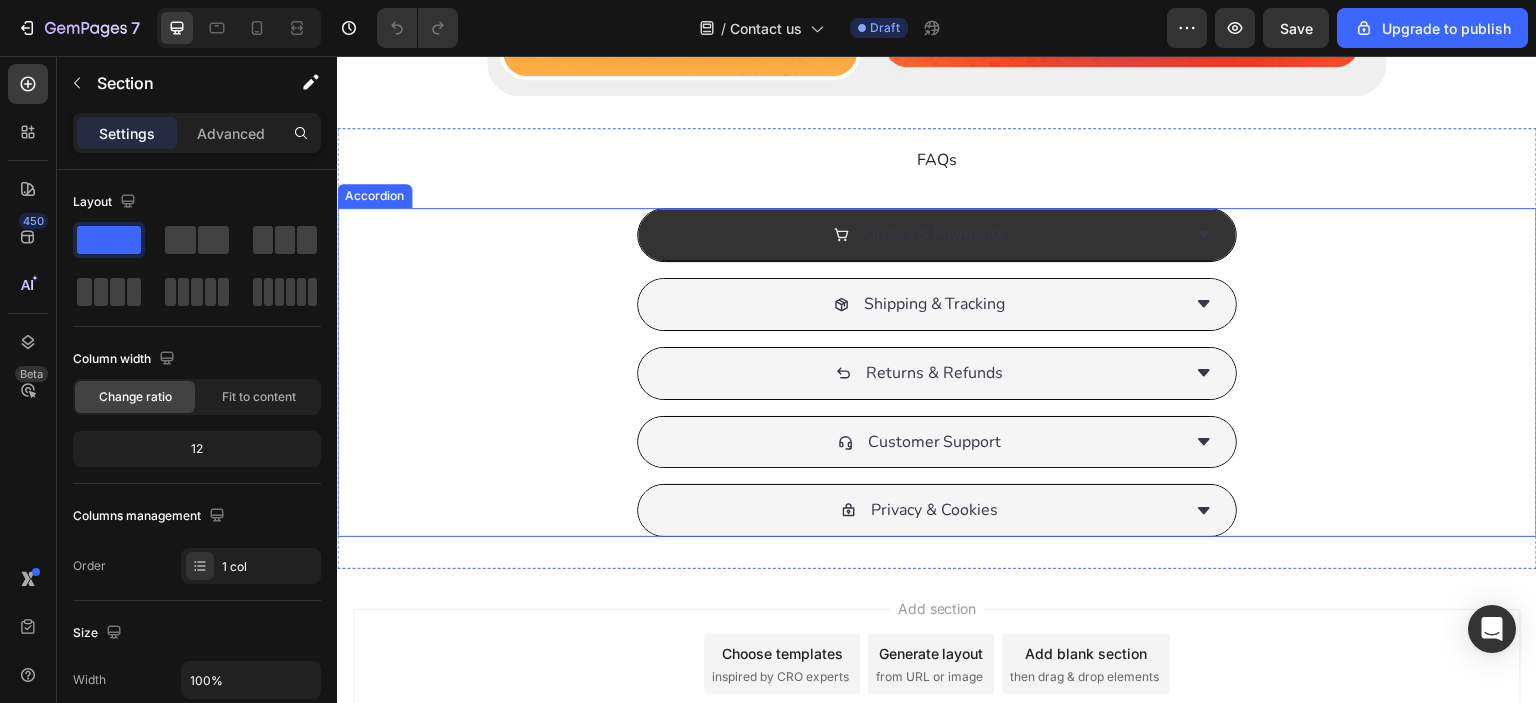 click 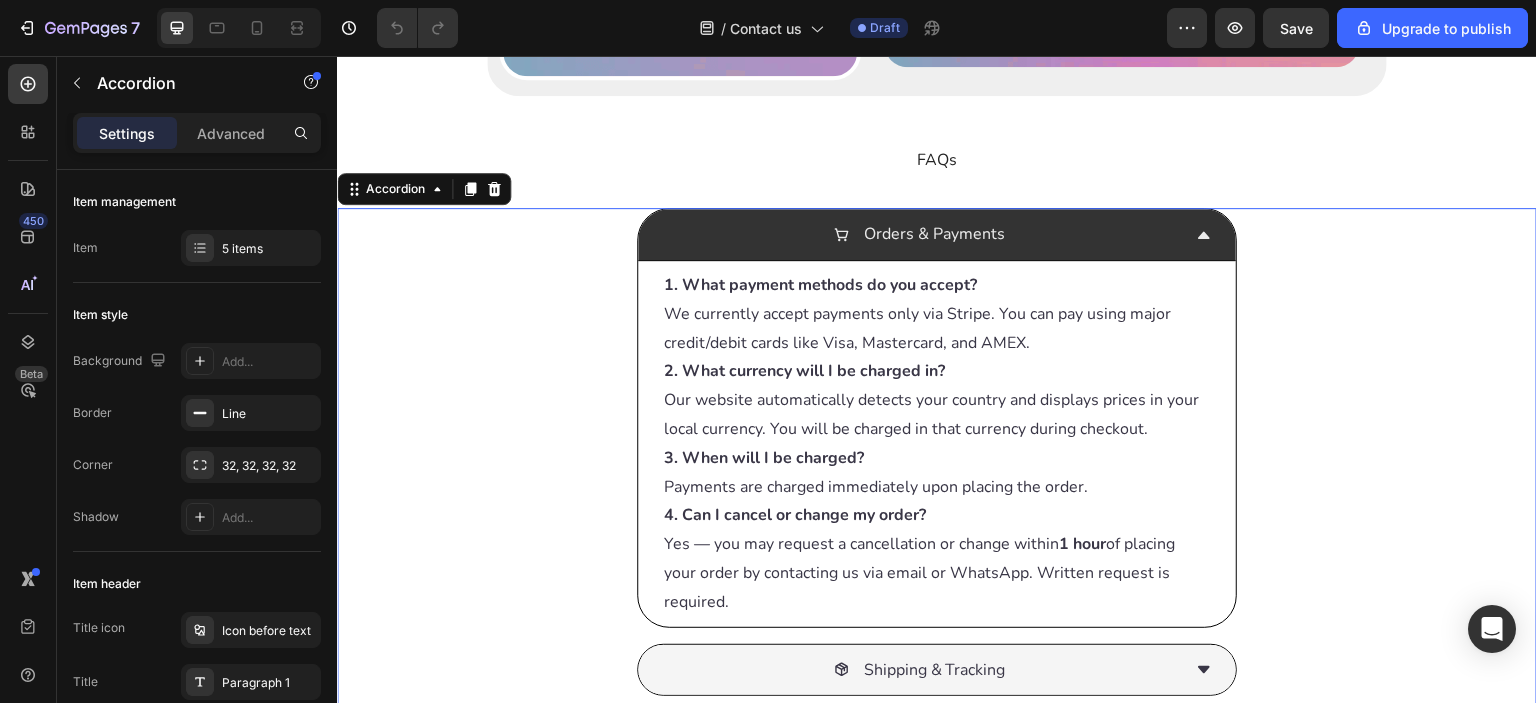 click 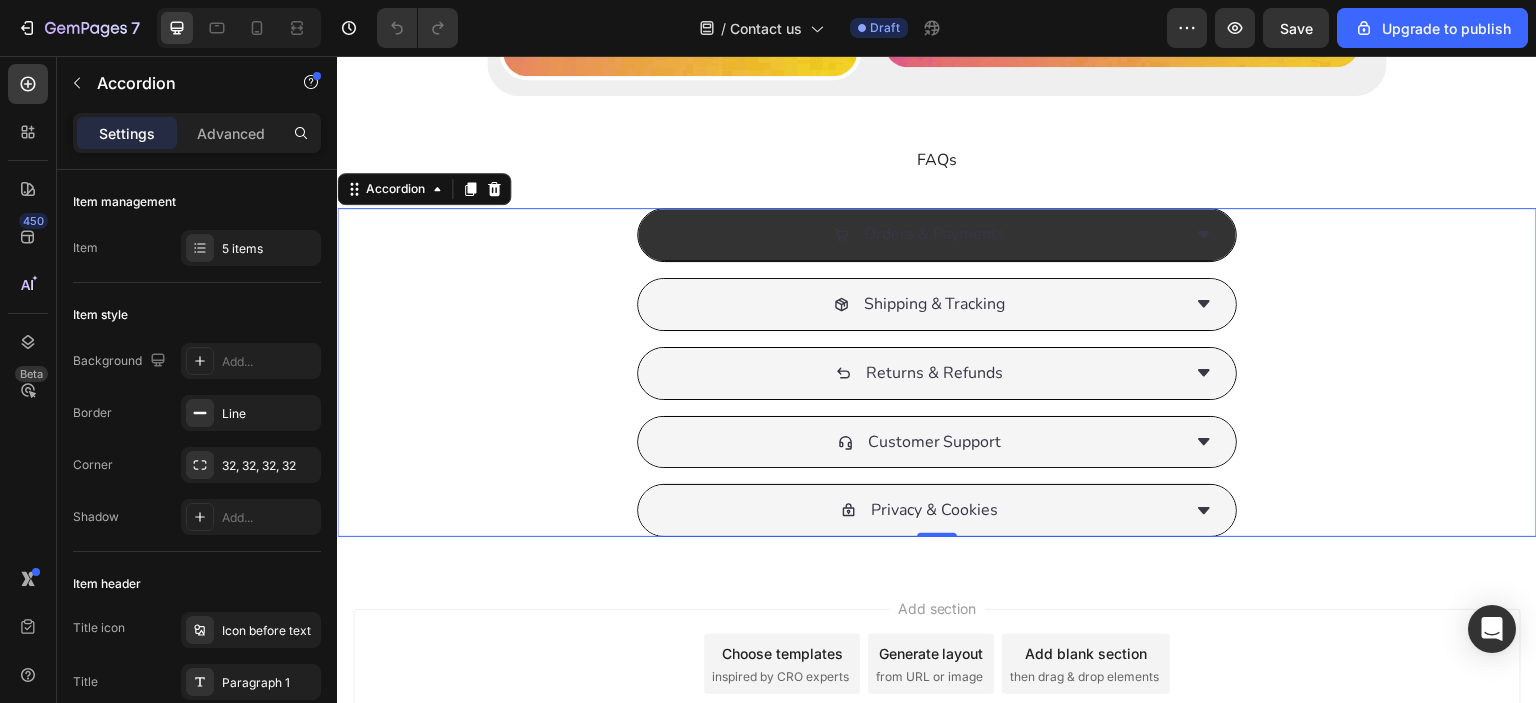 click on "Orders & Payments" at bounding box center (921, 234) 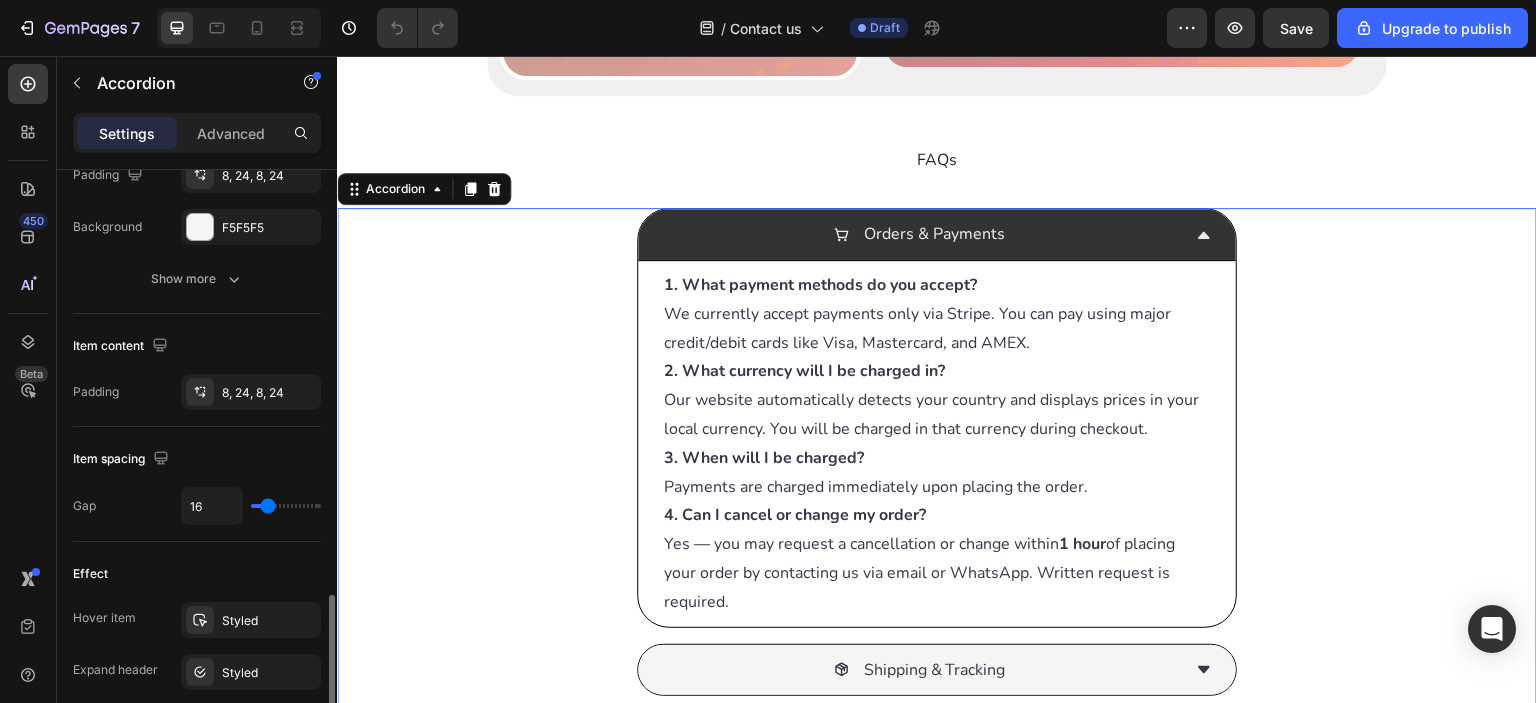 scroll, scrollTop: 832, scrollLeft: 0, axis: vertical 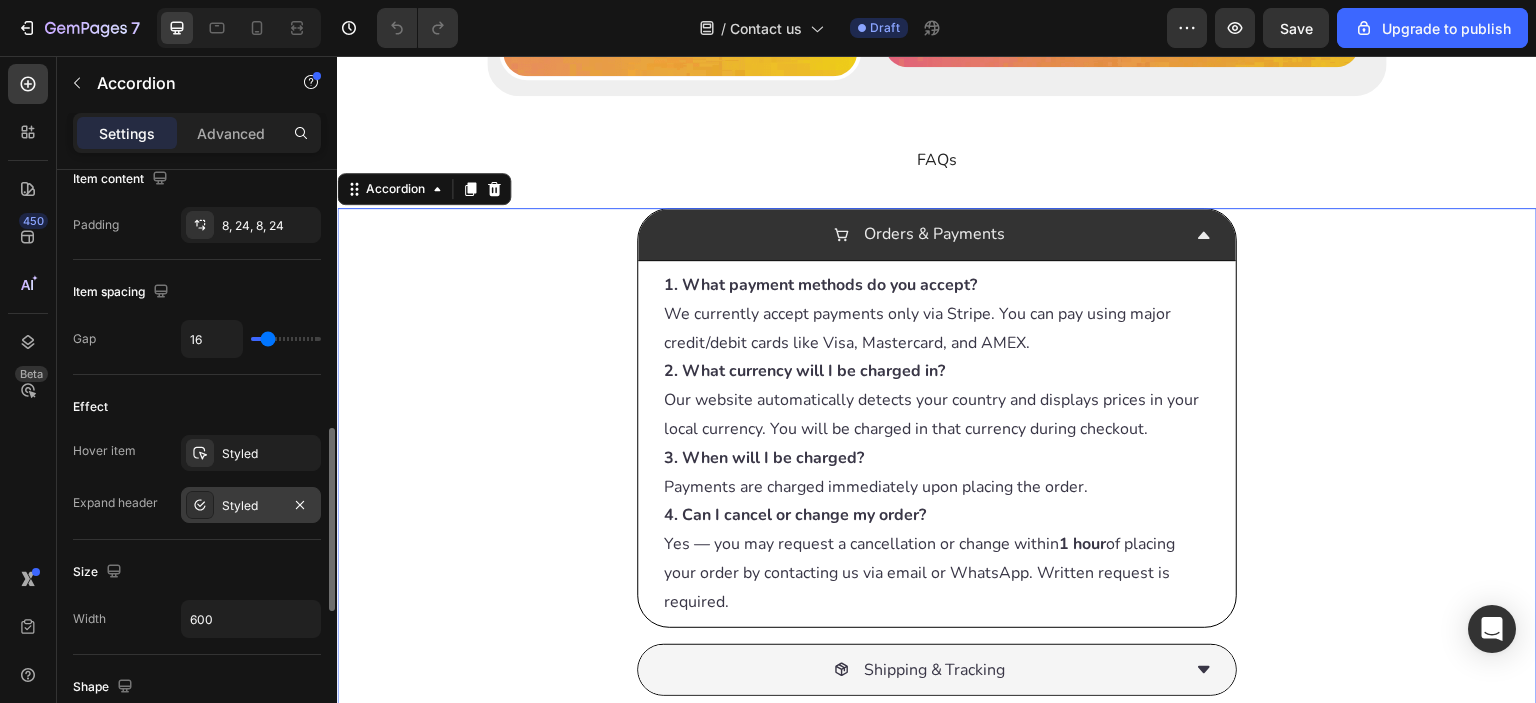 click on "Styled" at bounding box center [251, 506] 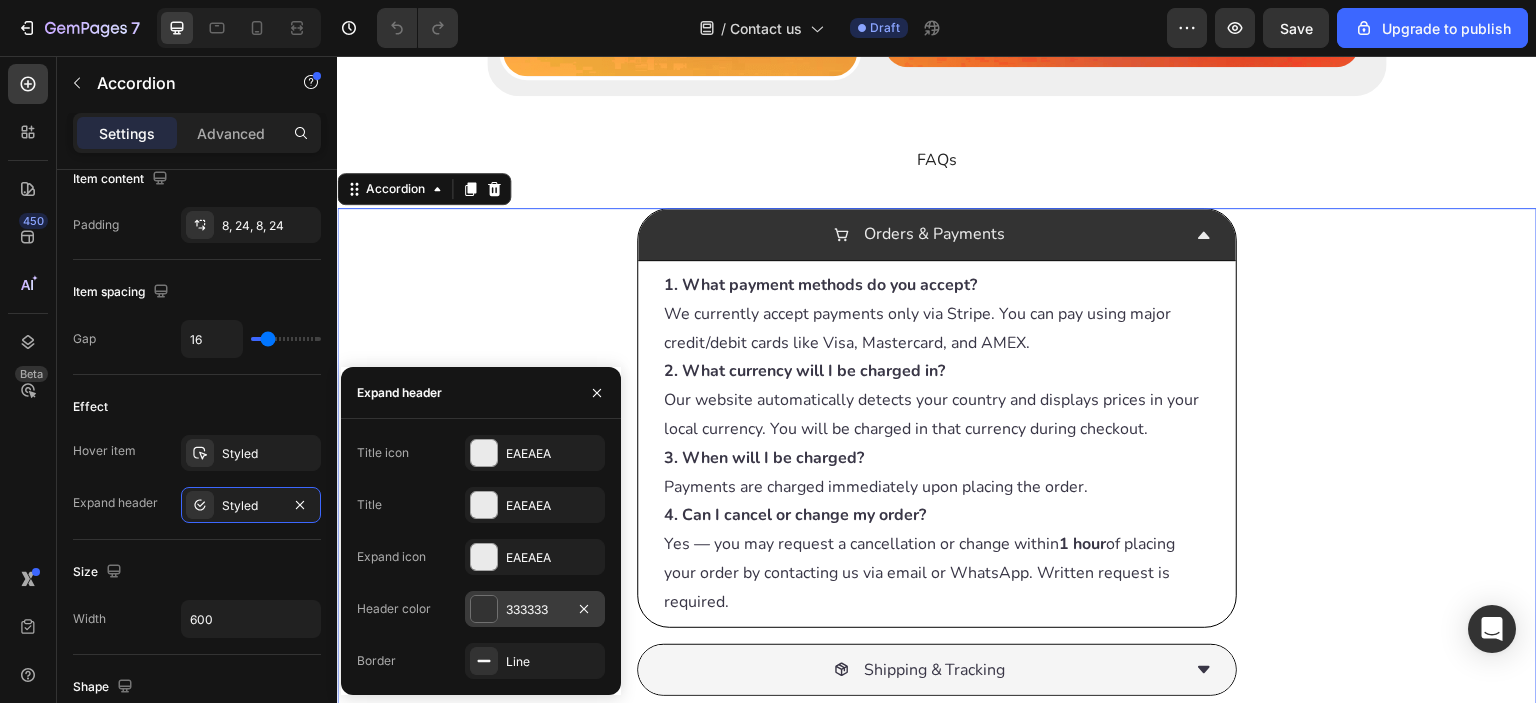 click on "333333" at bounding box center (535, 610) 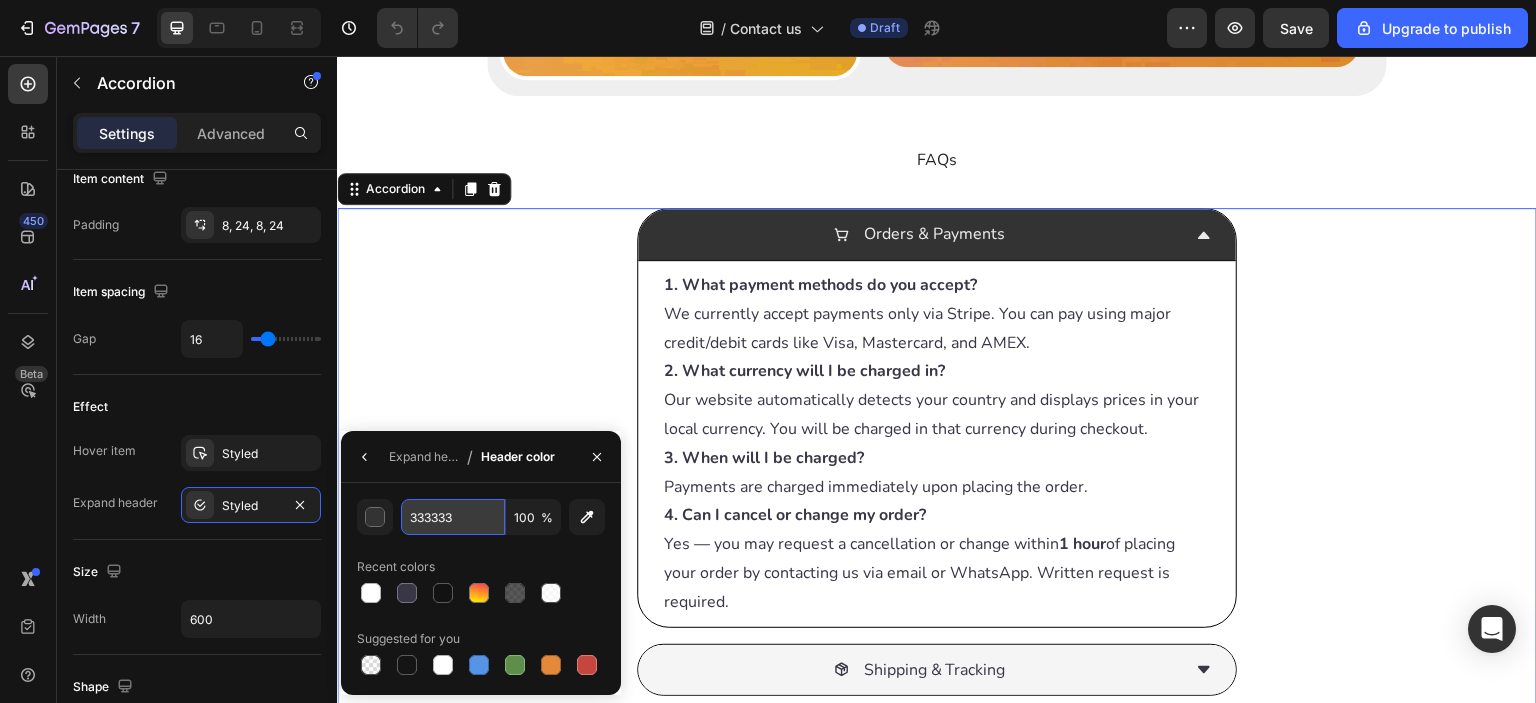 click on "333333" at bounding box center (453, 517) 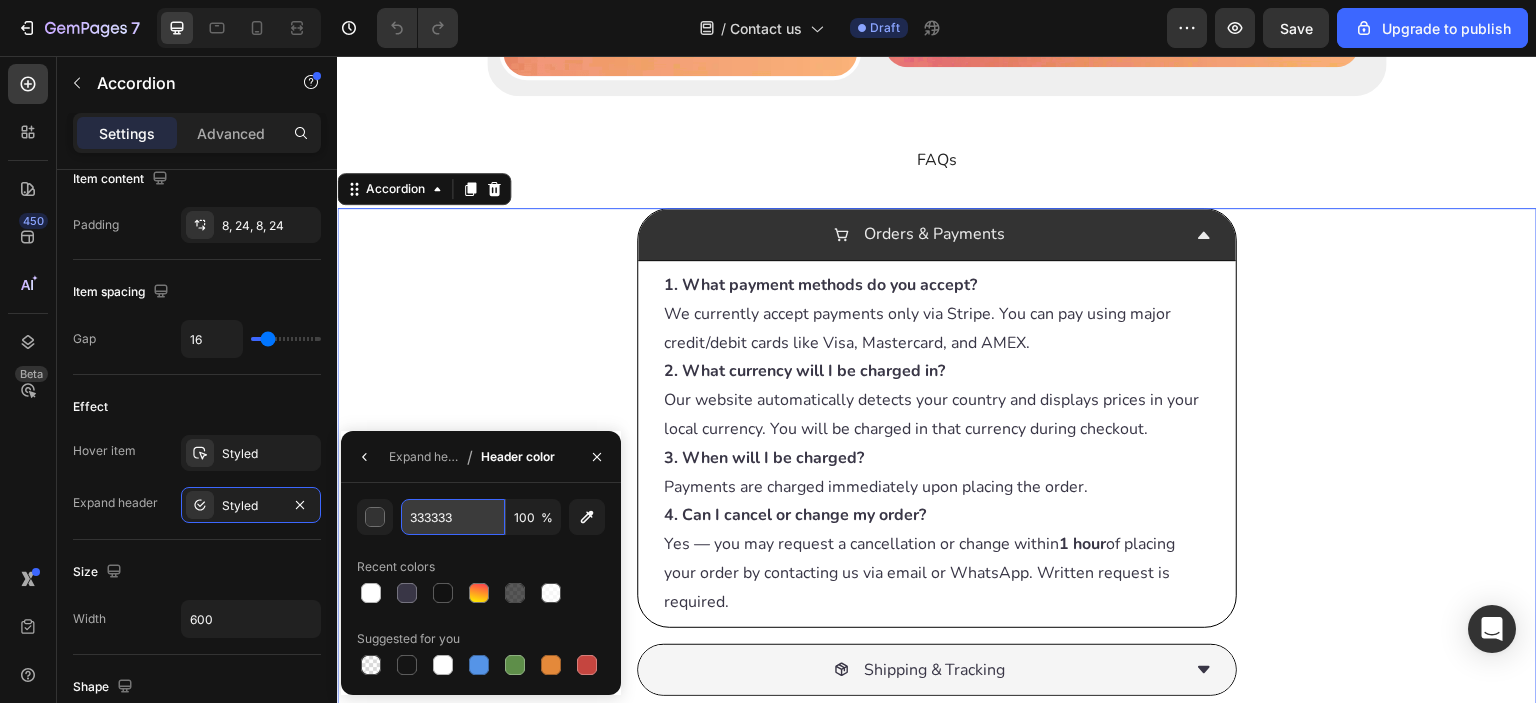 paste on "#393646" 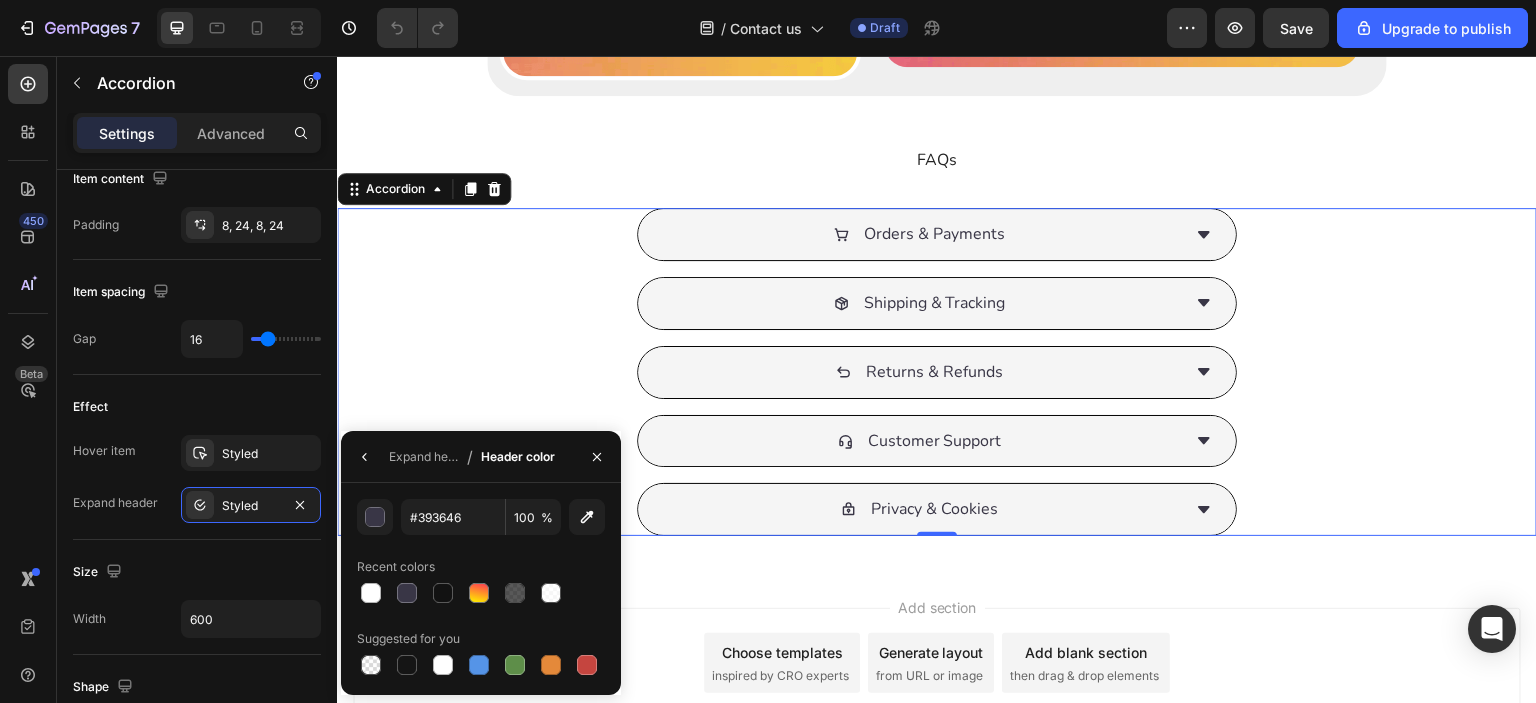click on "Recent colors" at bounding box center [481, 567] 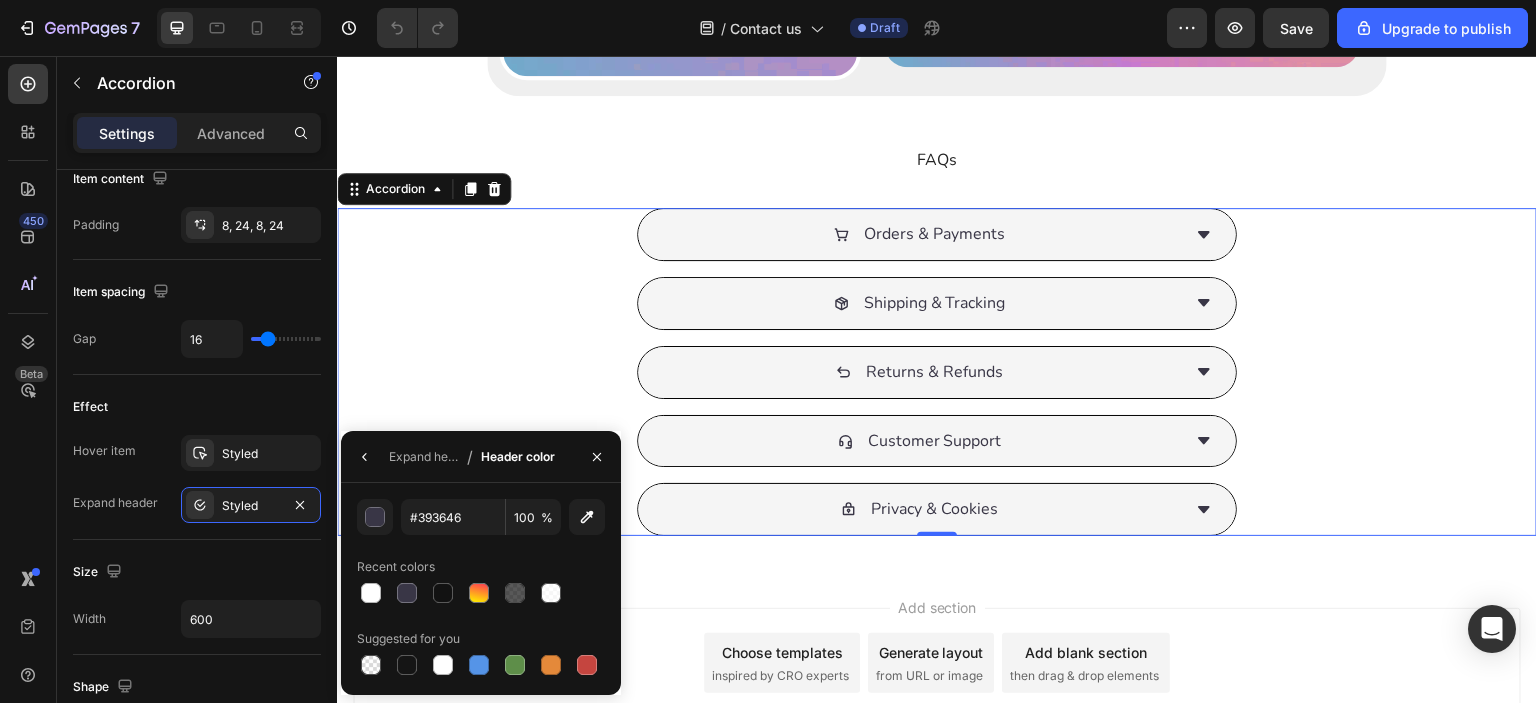 type on "393646" 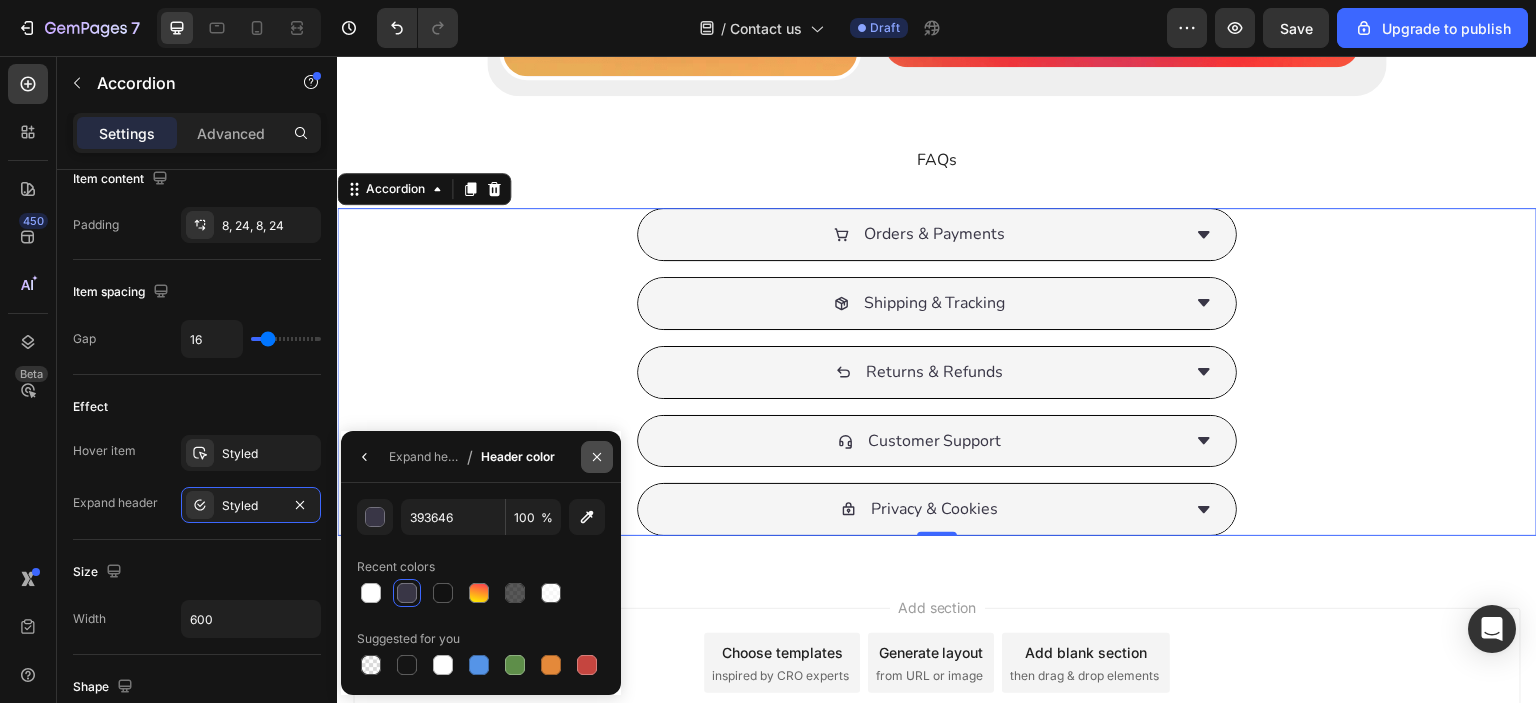 click 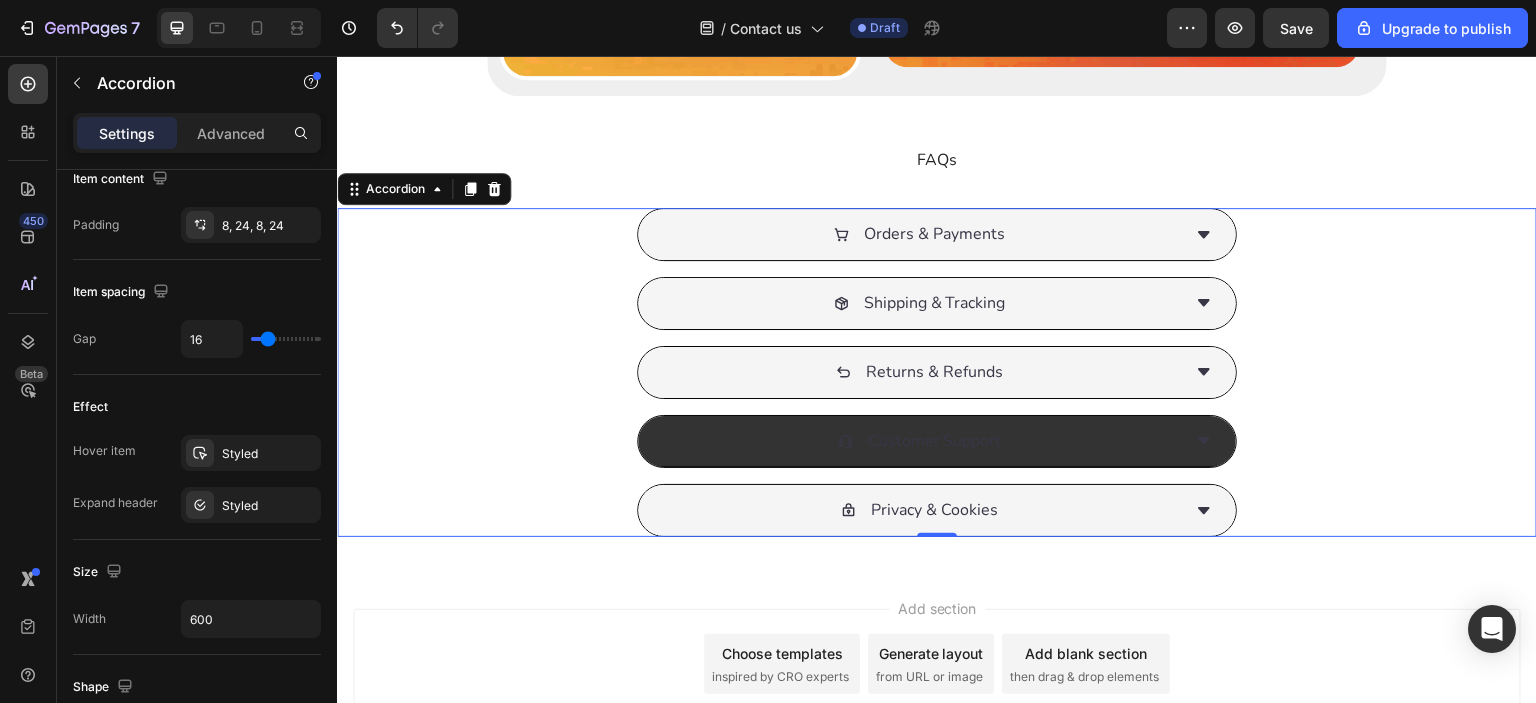 click on "Customer Support" at bounding box center [935, 441] 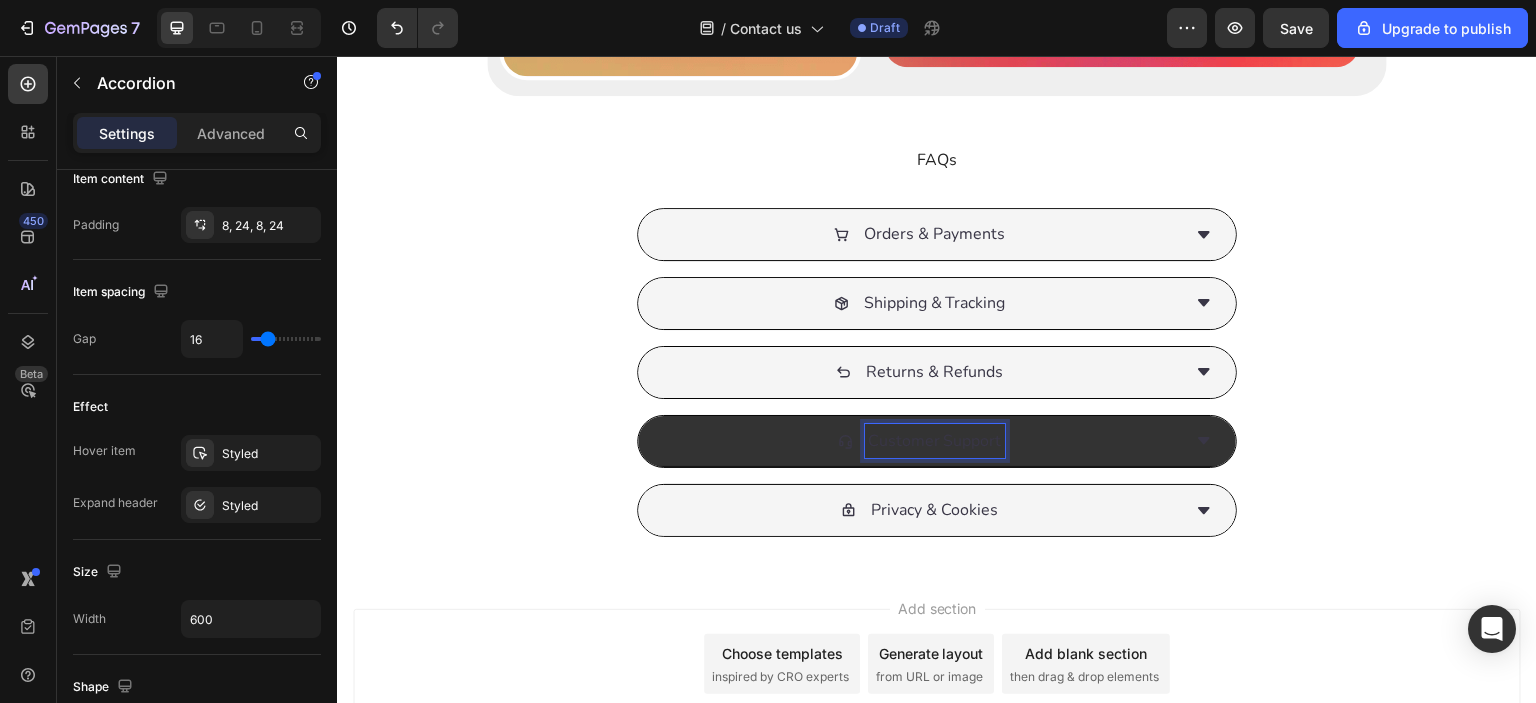 click on "Customer Support" at bounding box center [921, 441] 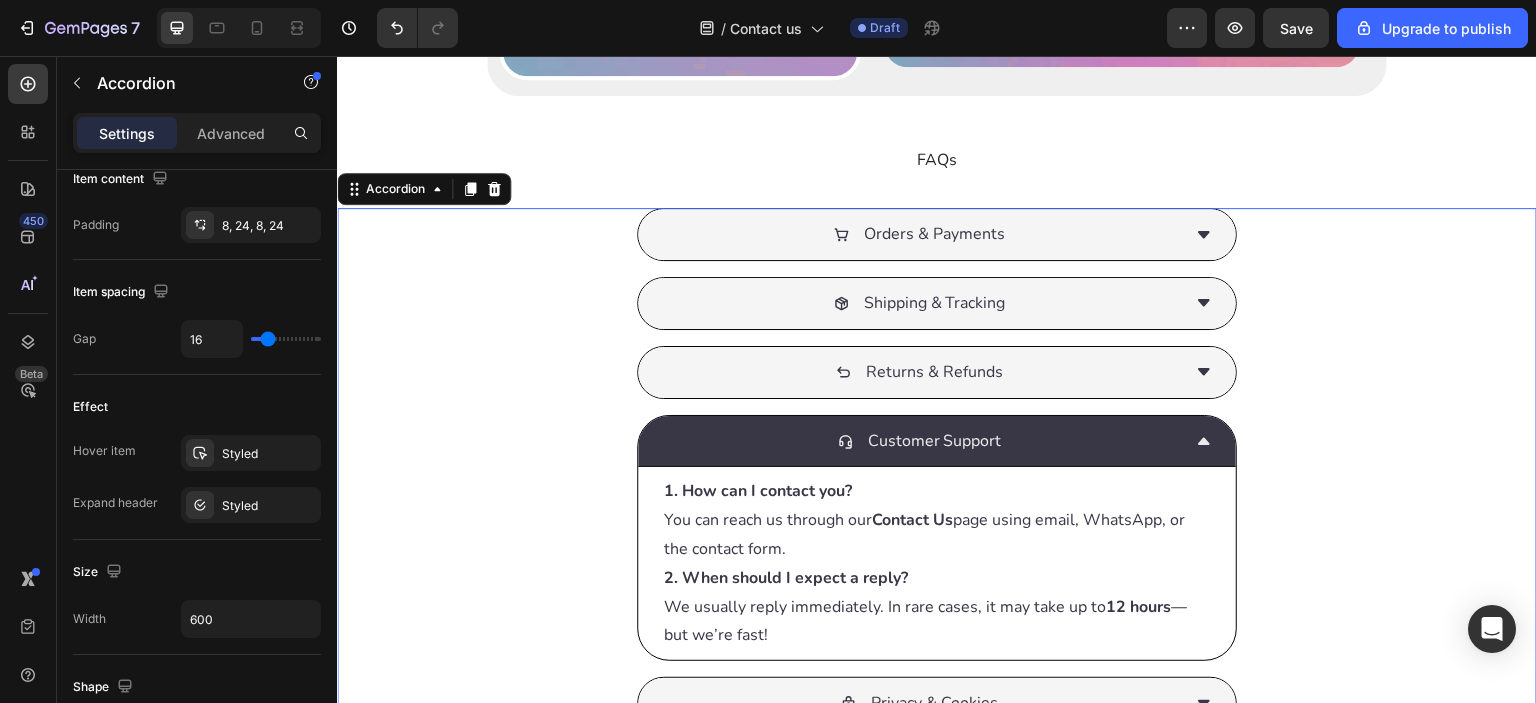 click on "Customer Support" at bounding box center (921, 441) 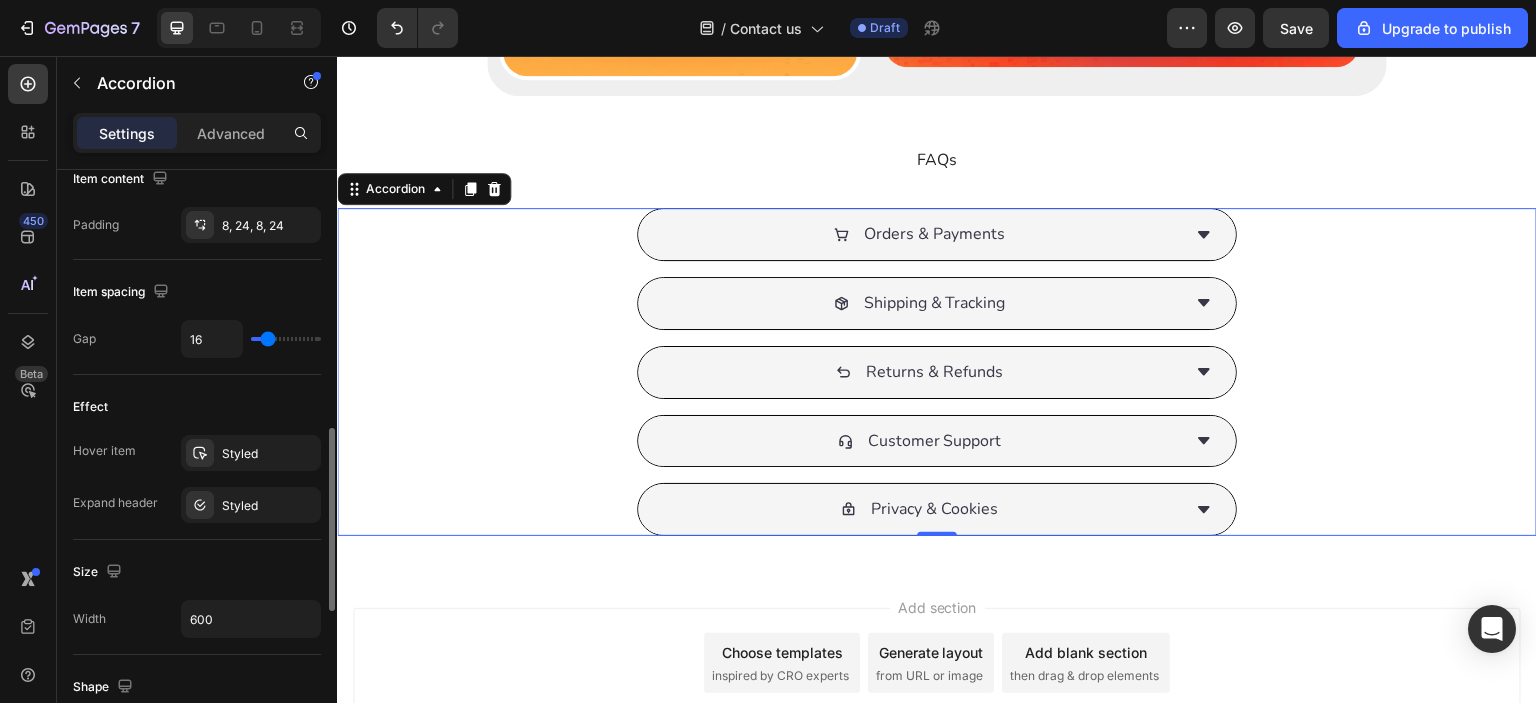 scroll, scrollTop: 998, scrollLeft: 0, axis: vertical 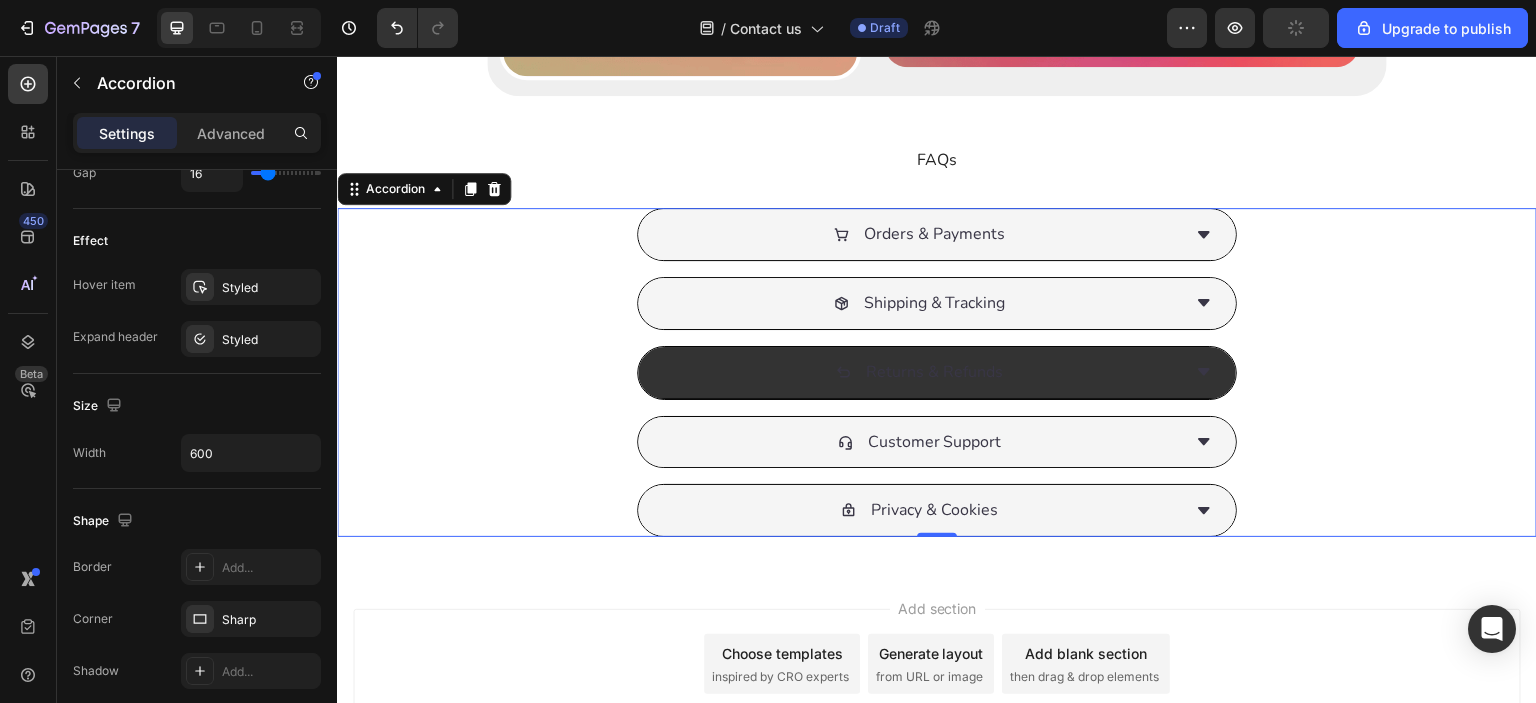 click on "Returns & Refunds" at bounding box center (921, 372) 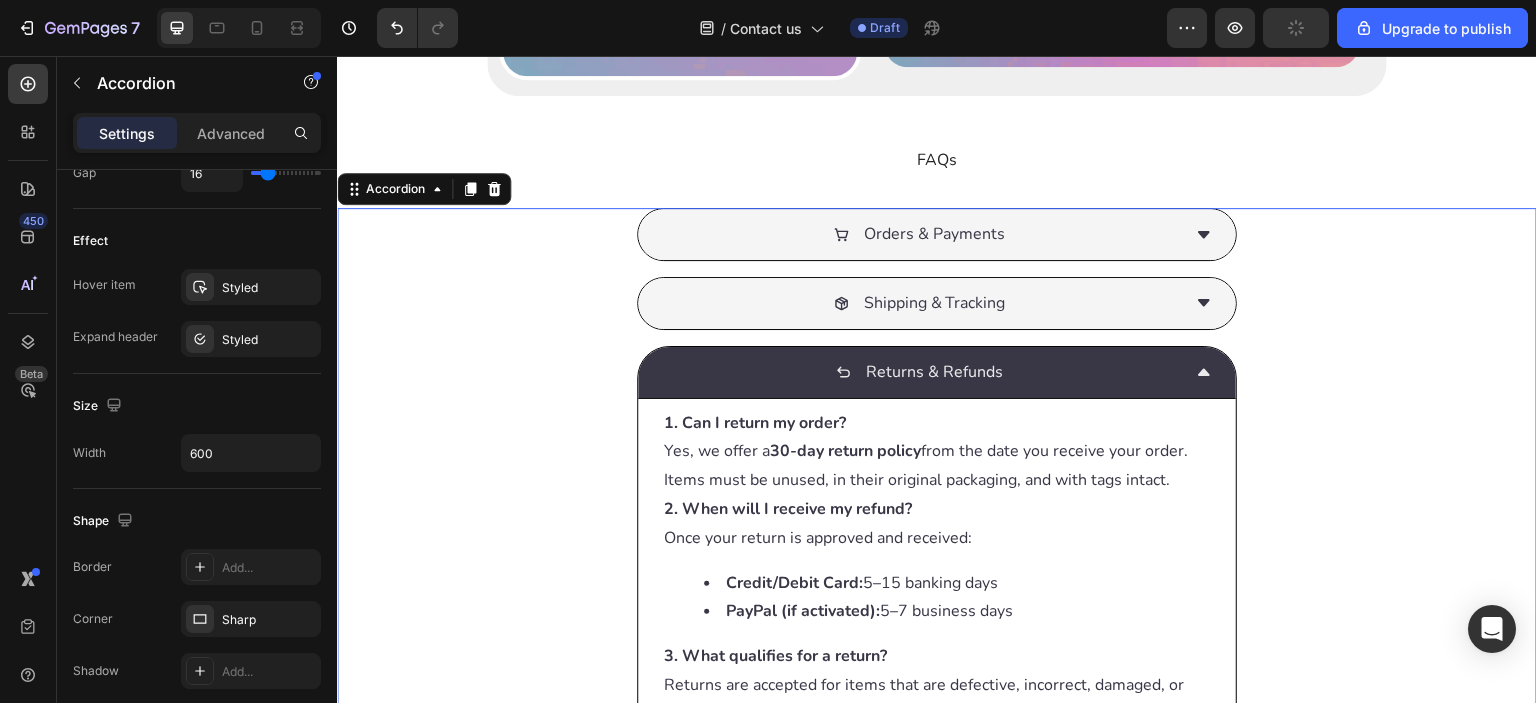 click on "Returns & Refunds" at bounding box center [921, 372] 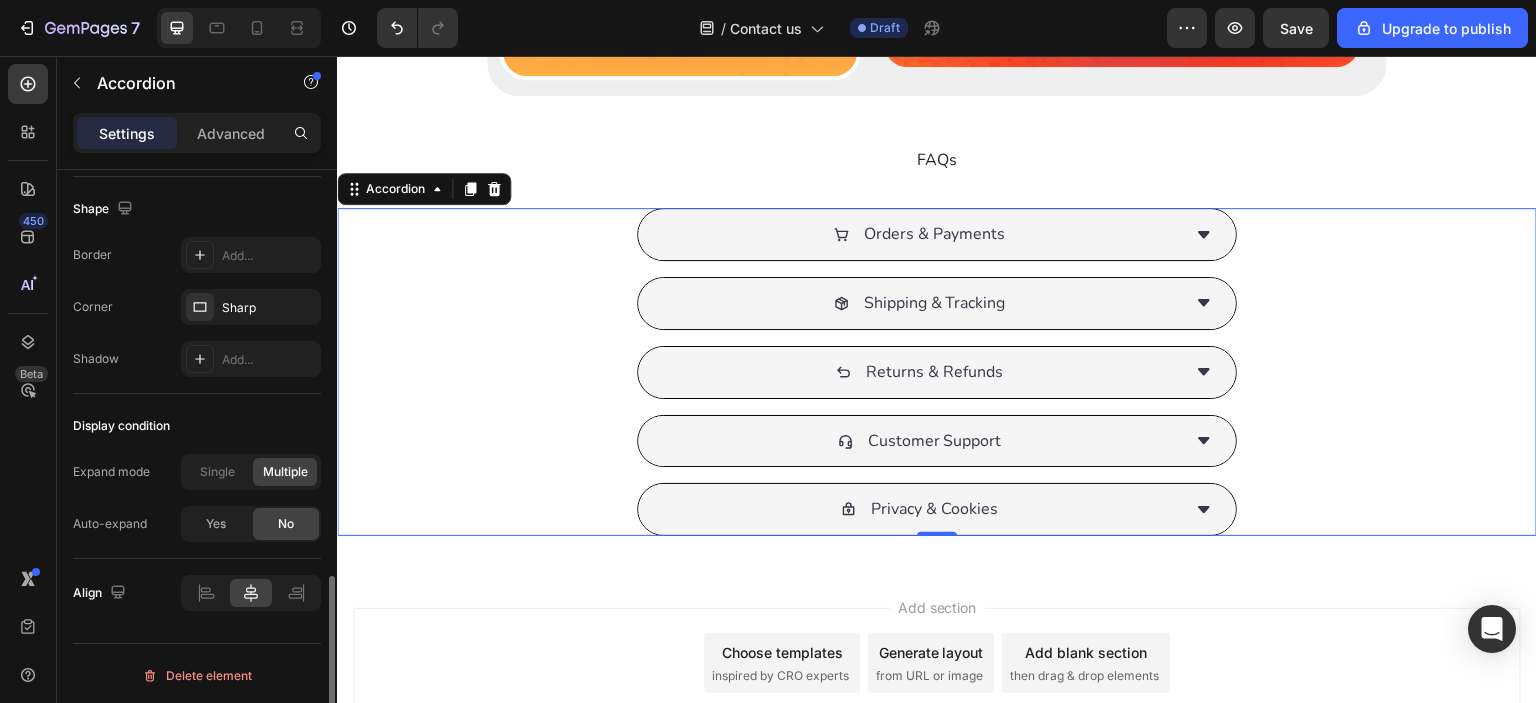 scroll, scrollTop: 977, scrollLeft: 0, axis: vertical 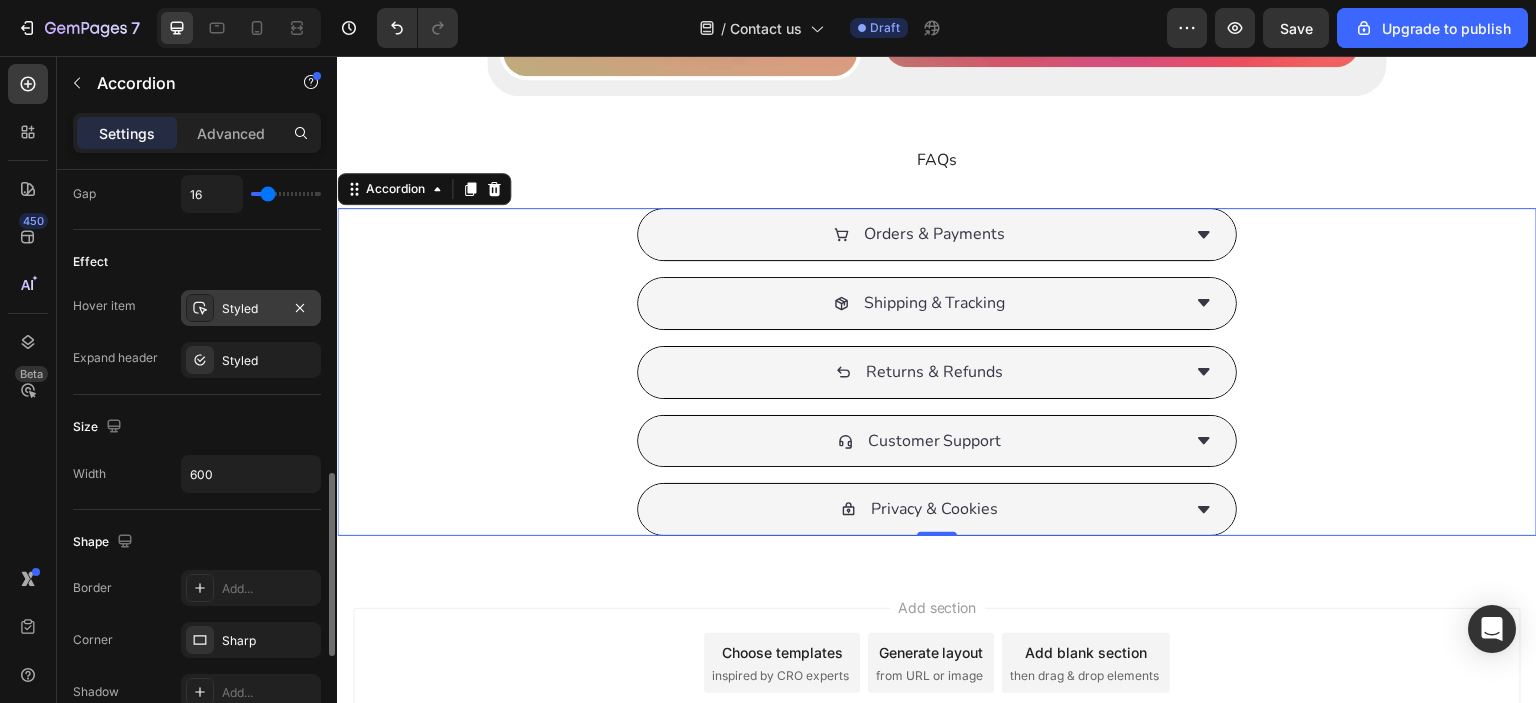 click on "Styled" at bounding box center (251, 309) 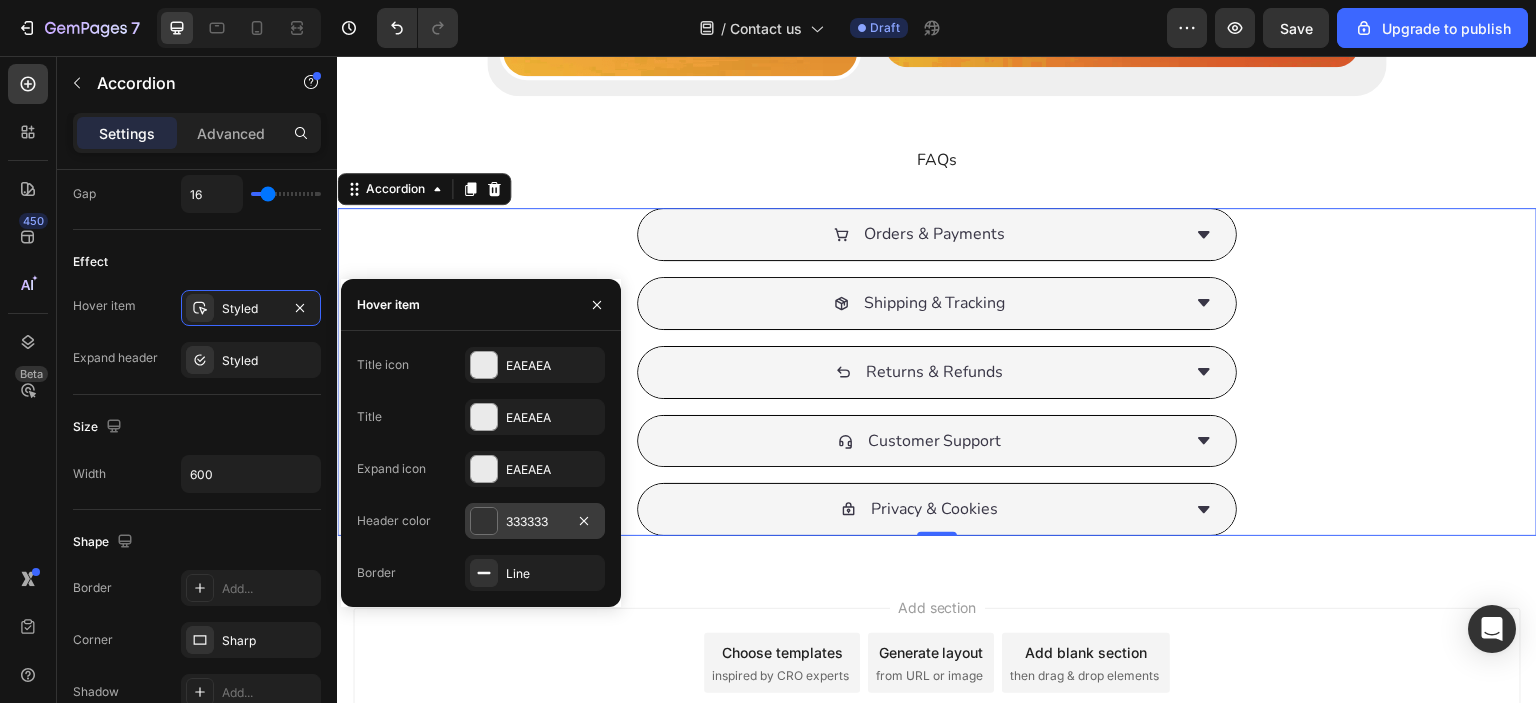 click on "333333" at bounding box center (535, 522) 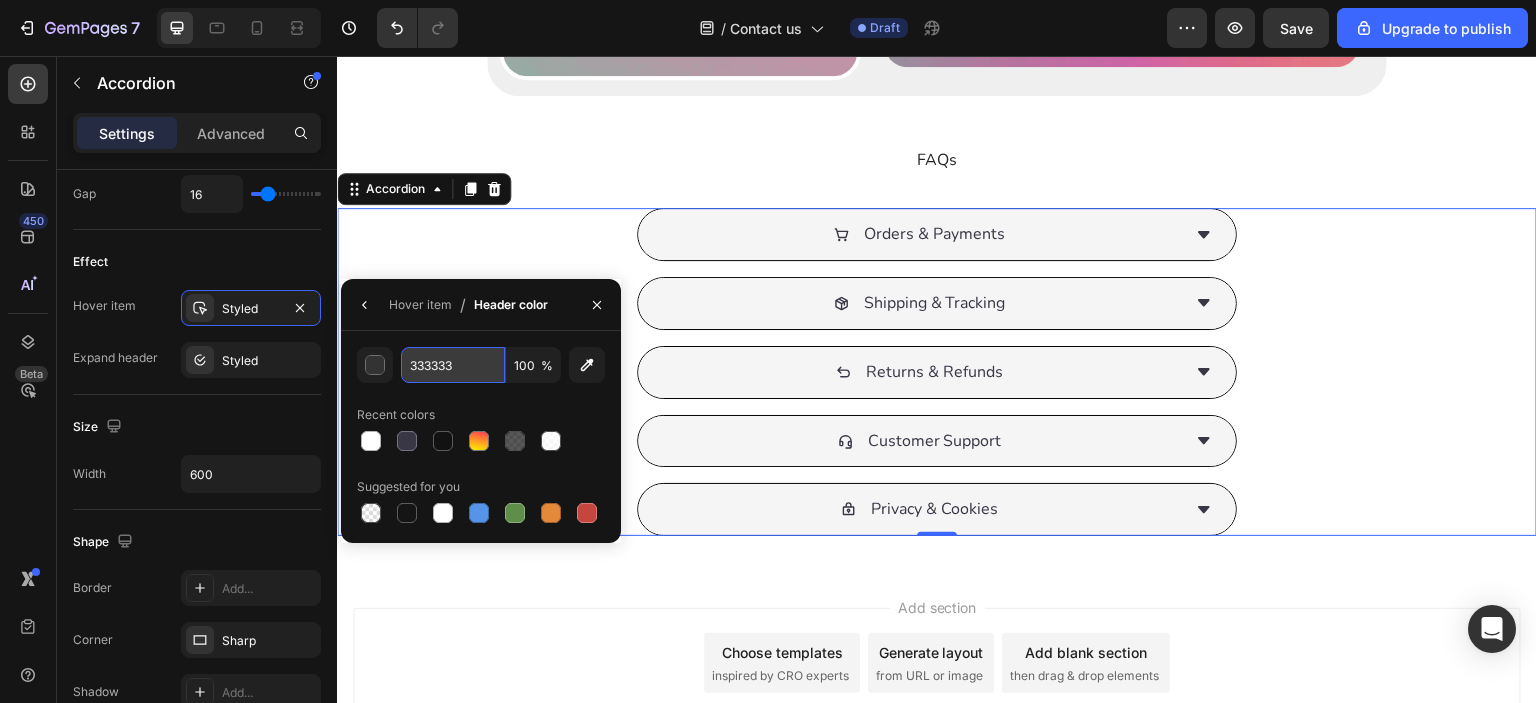 click on "333333" at bounding box center (0, 0) 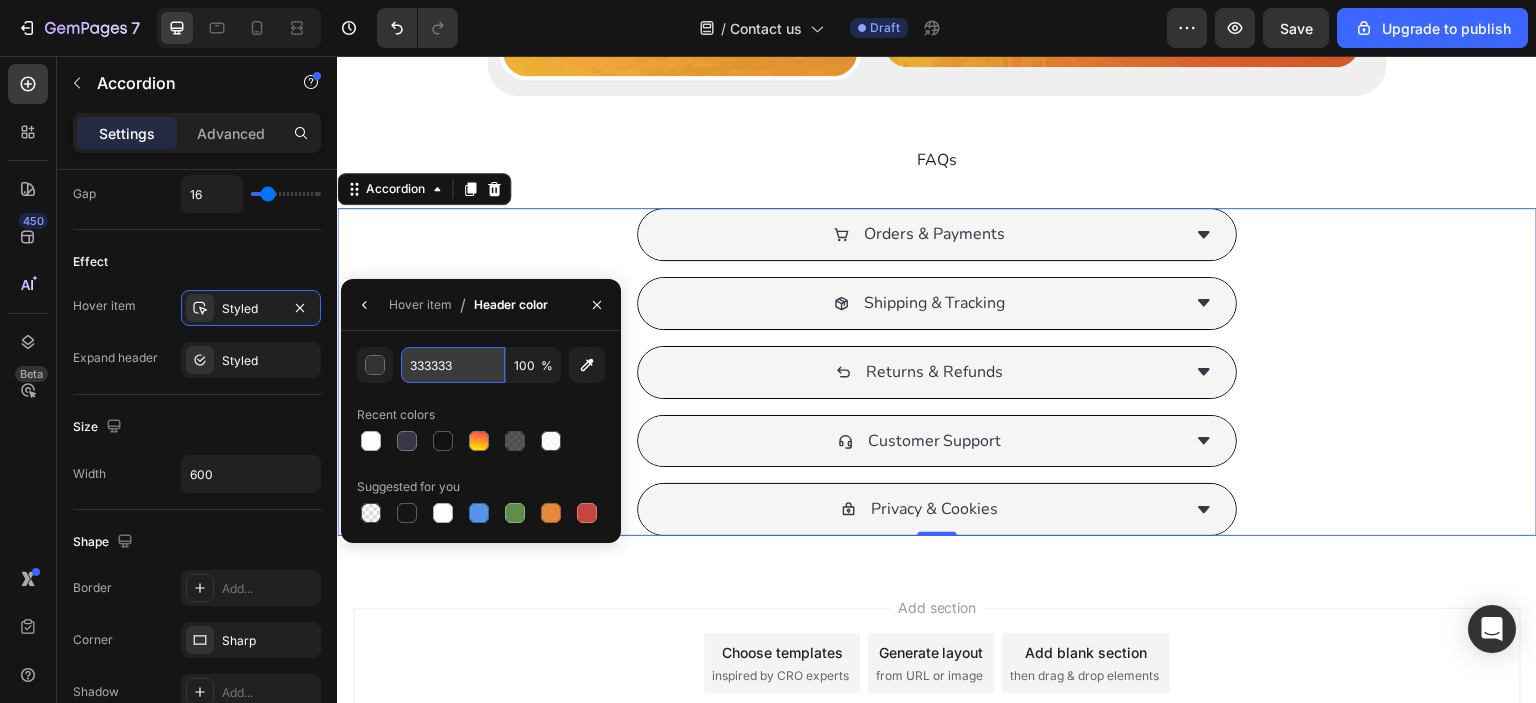 paste on "#393646" 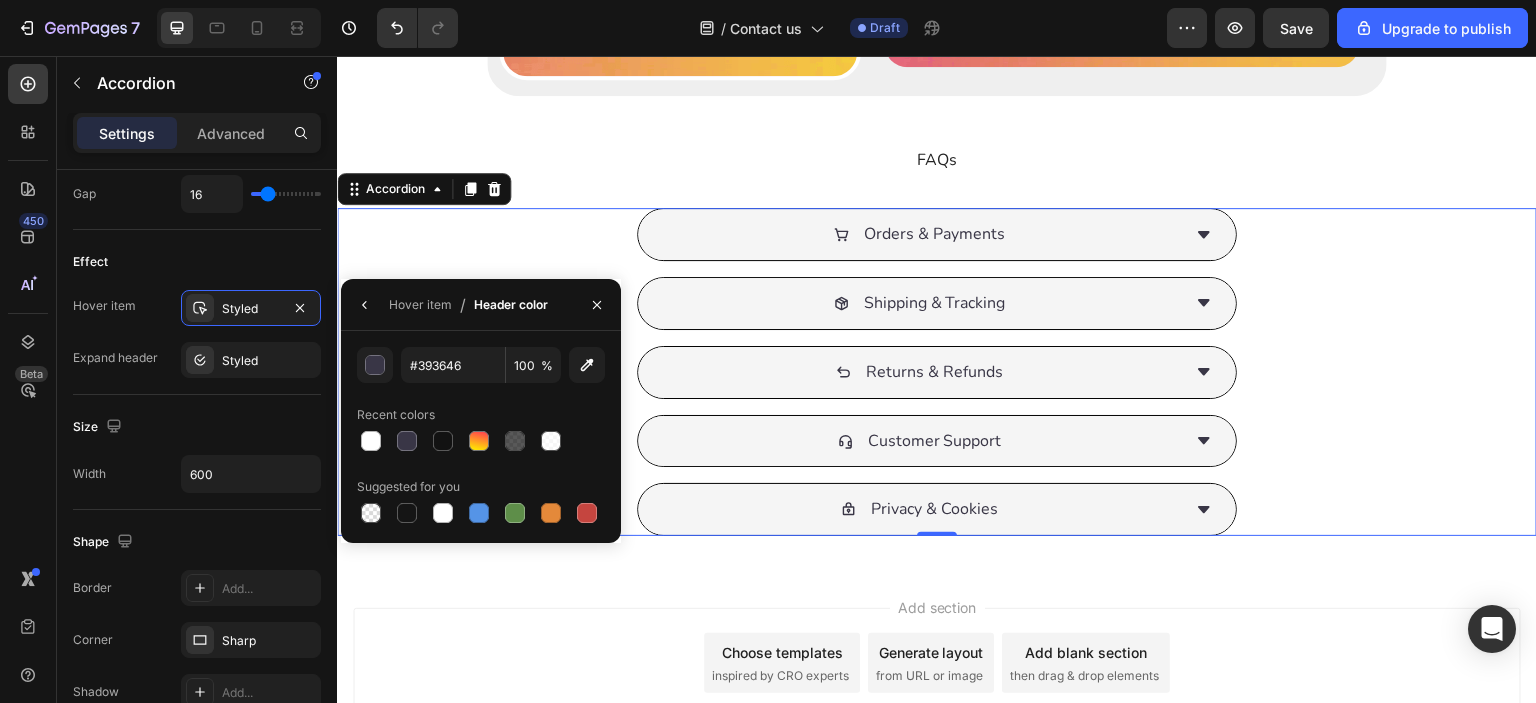 click on "Hover item / Header color" at bounding box center (448, 304) 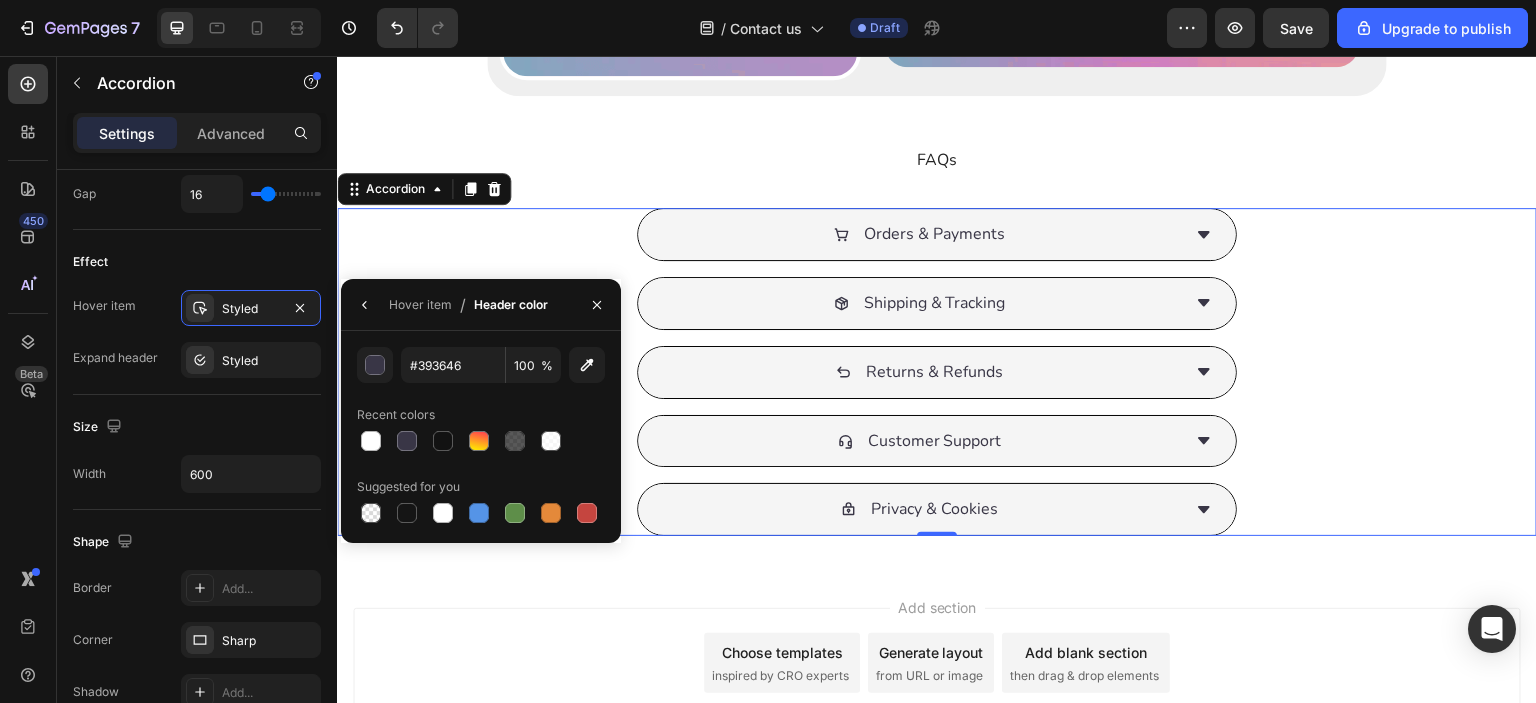 type on "393646" 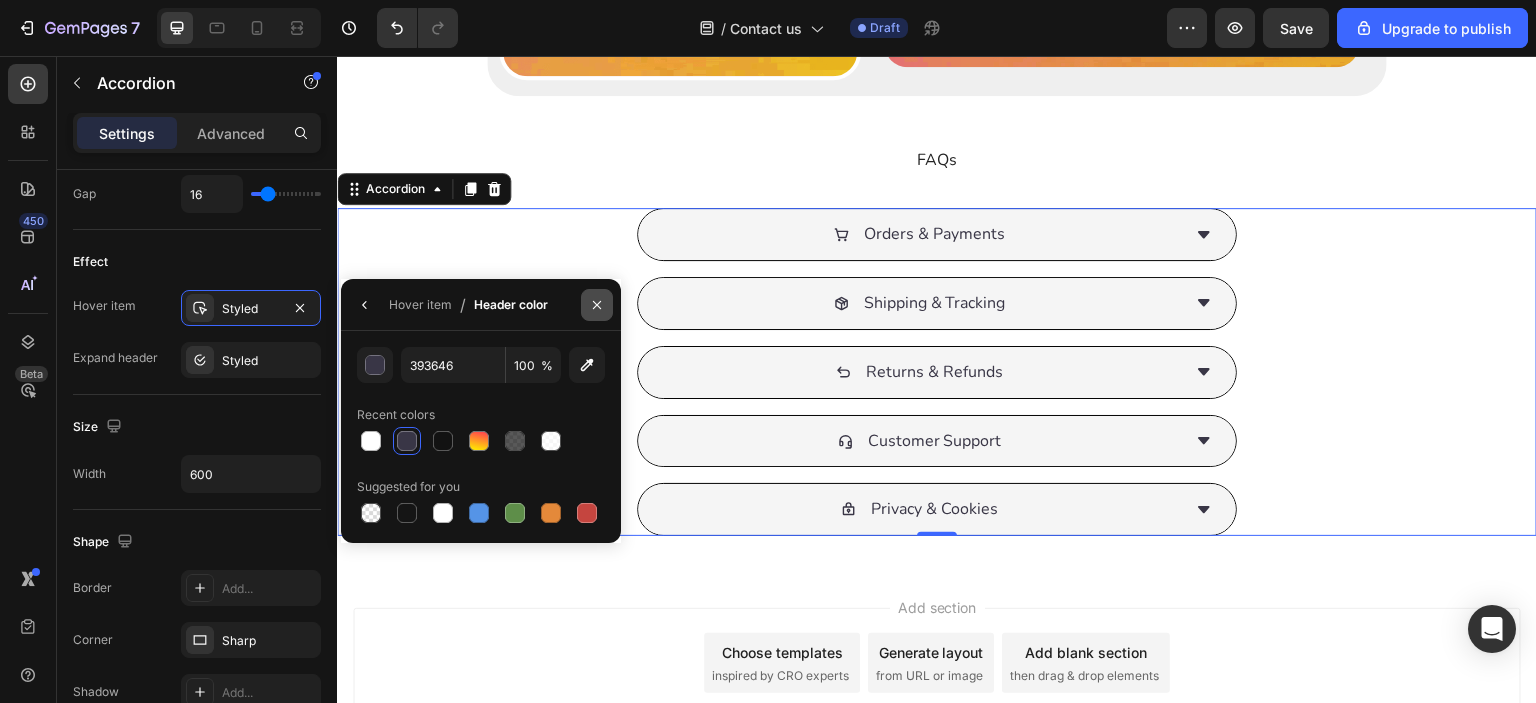 click 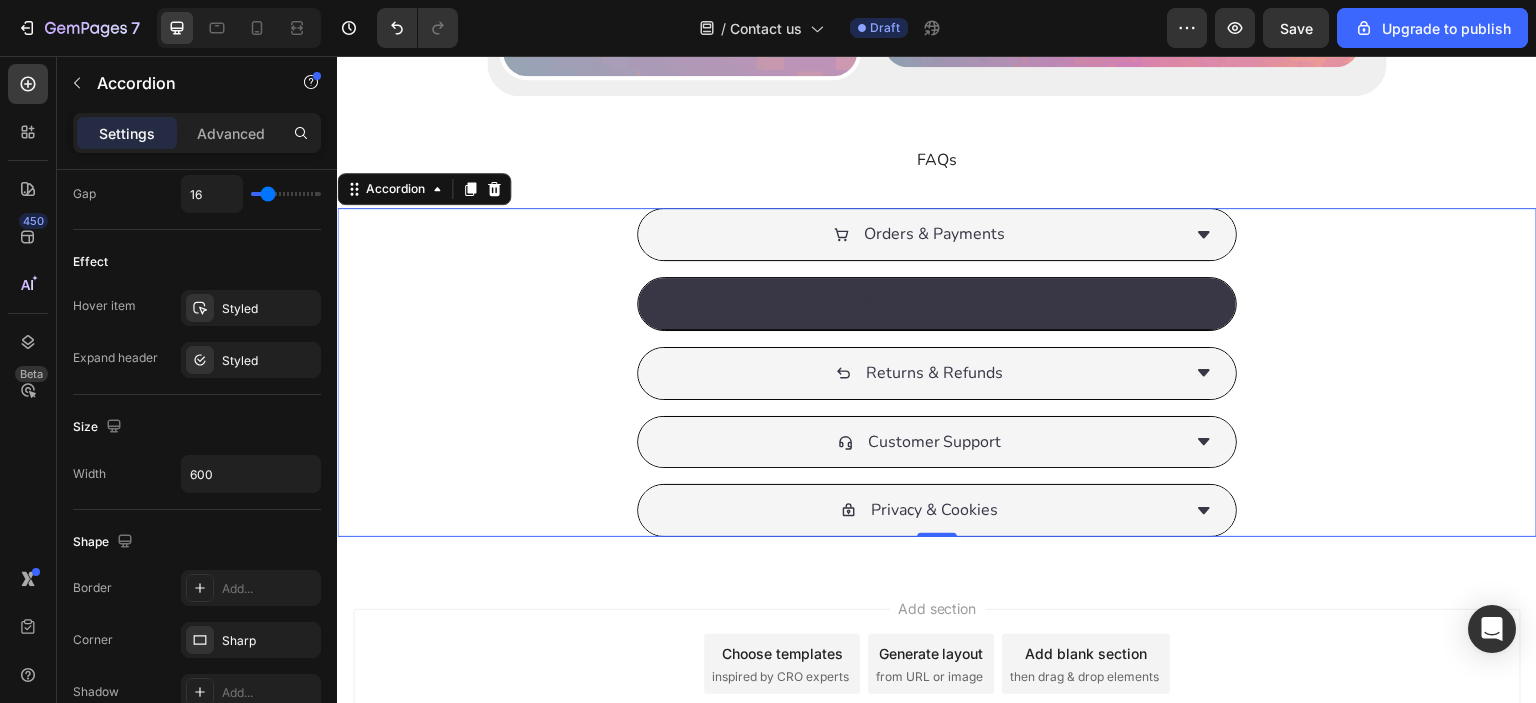 click on "Shipping & Tracking" at bounding box center [921, 303] 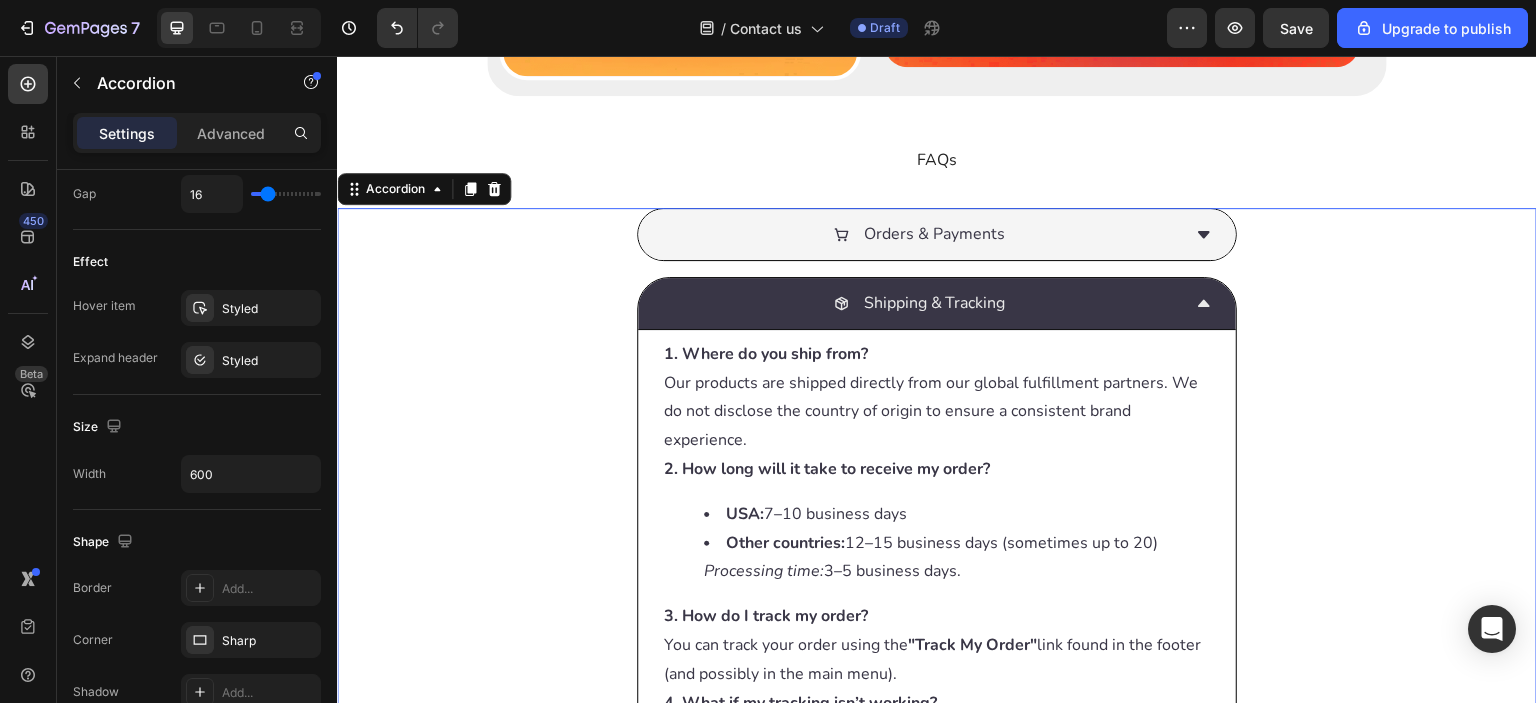 click on "Shipping & Tracking" at bounding box center [921, 303] 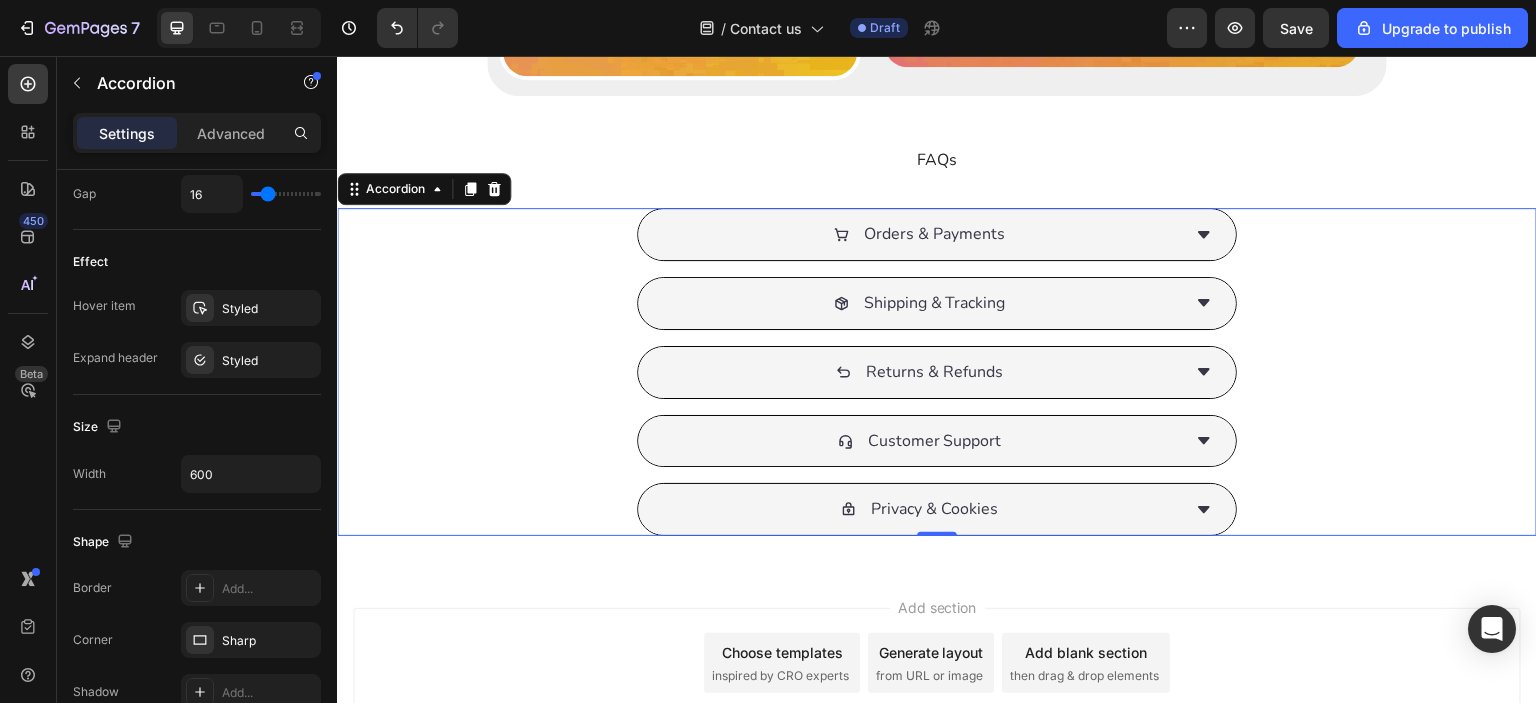 click on "Orders & Payments
Shipping & Tracking
Returns & Refunds
Customer Support
Privacy & Cookies" at bounding box center (937, 372) 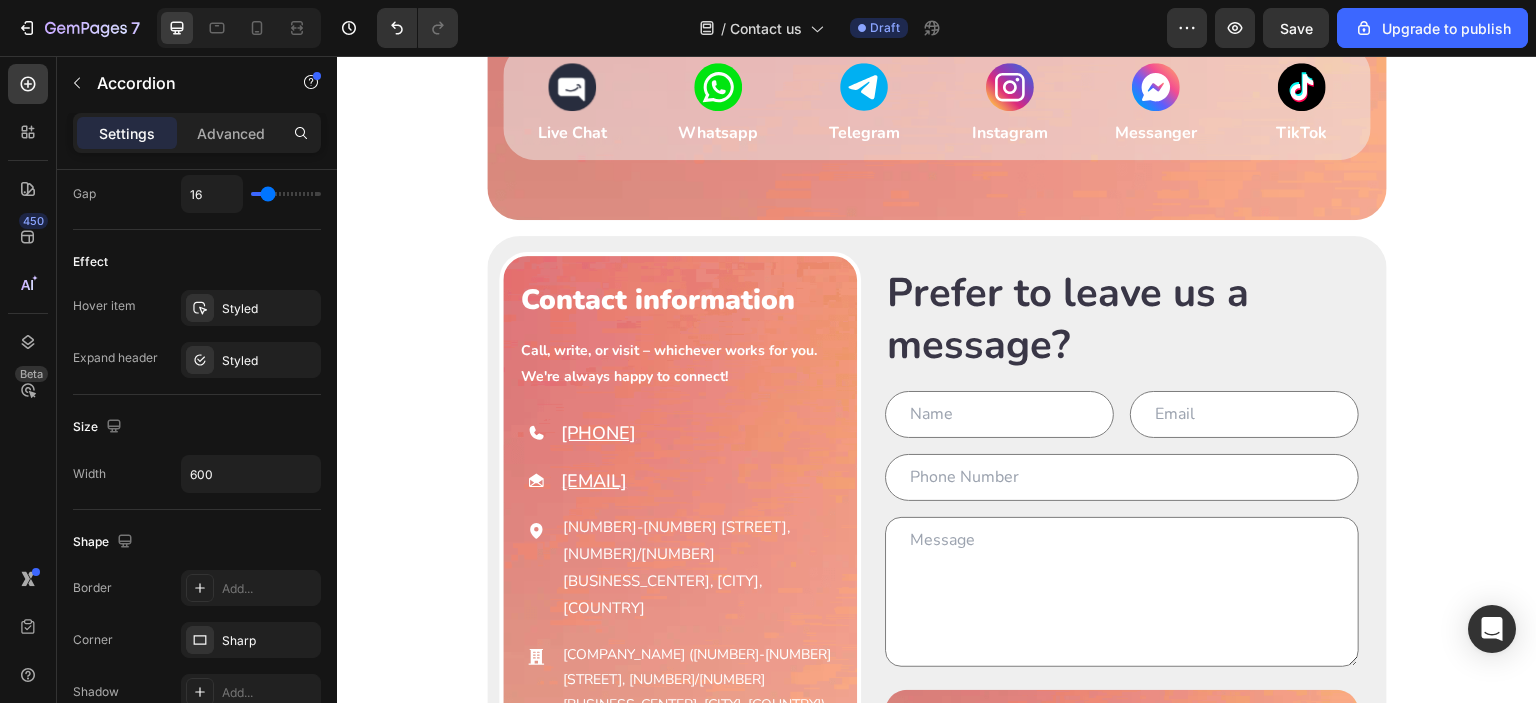scroll, scrollTop: 0, scrollLeft: 0, axis: both 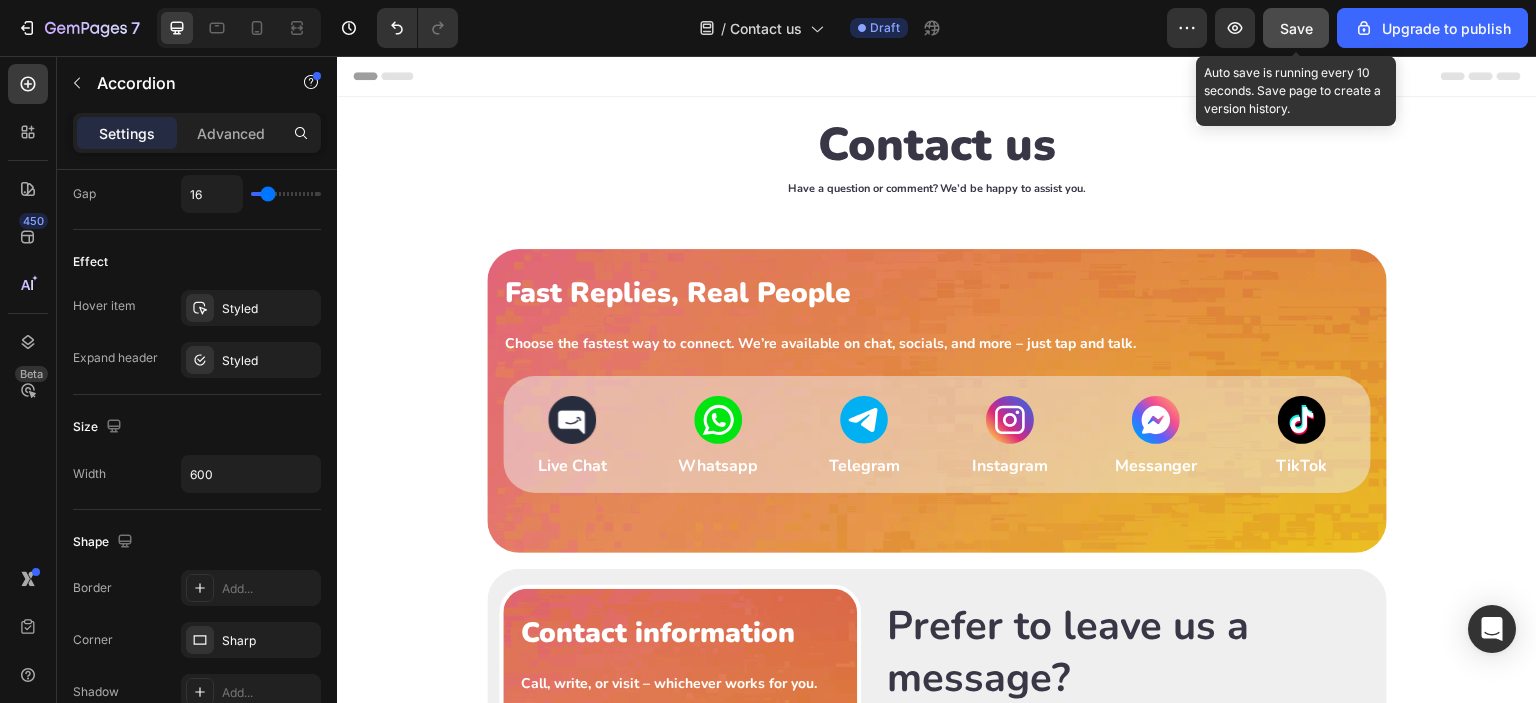 click on "Save" at bounding box center (1296, 28) 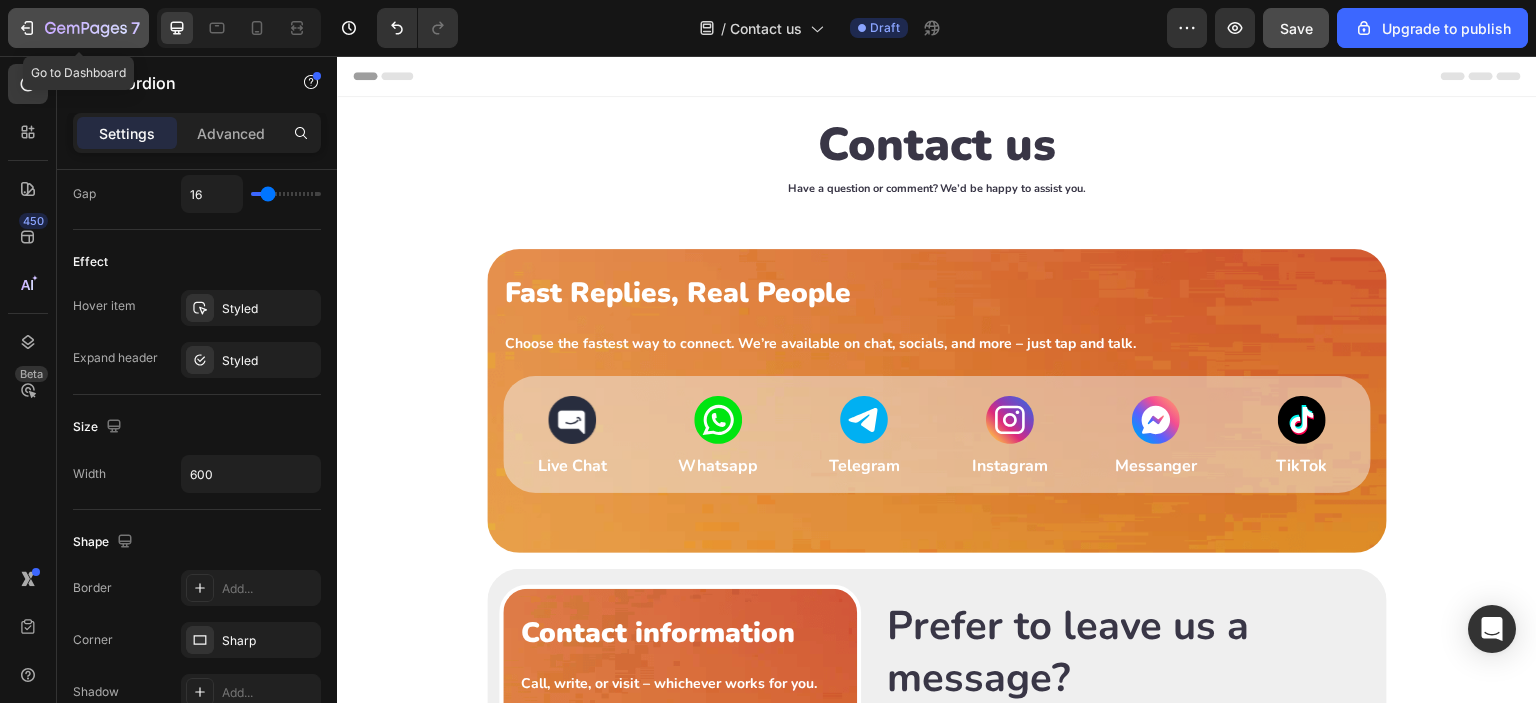 click 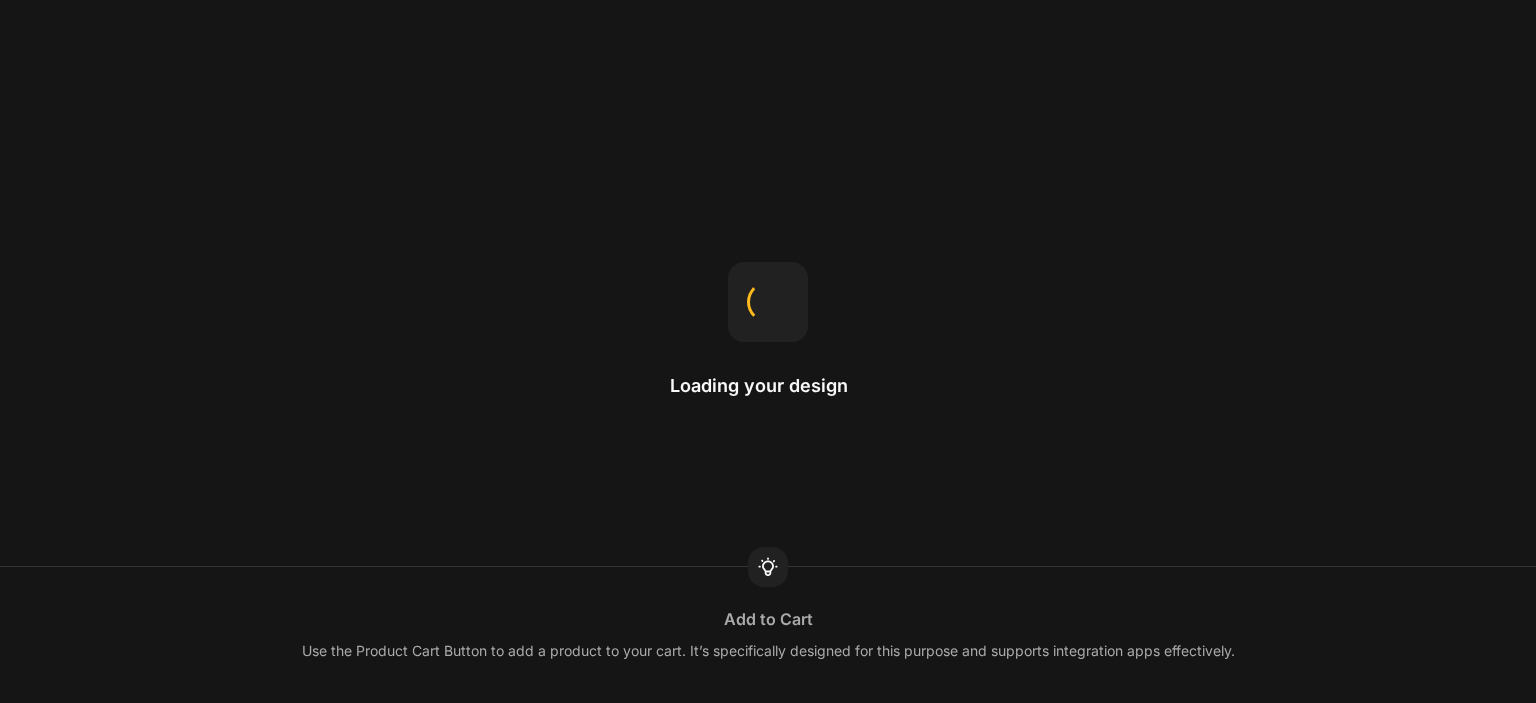 scroll, scrollTop: 0, scrollLeft: 0, axis: both 